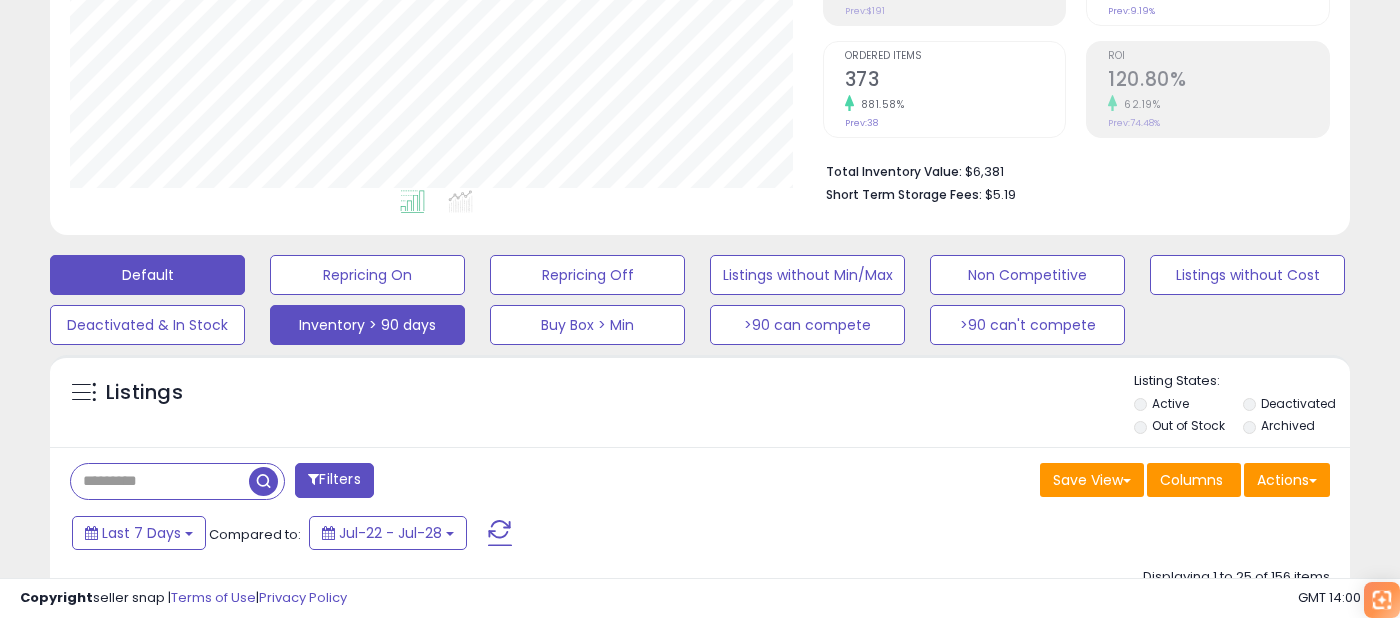 scroll, scrollTop: 375, scrollLeft: 0, axis: vertical 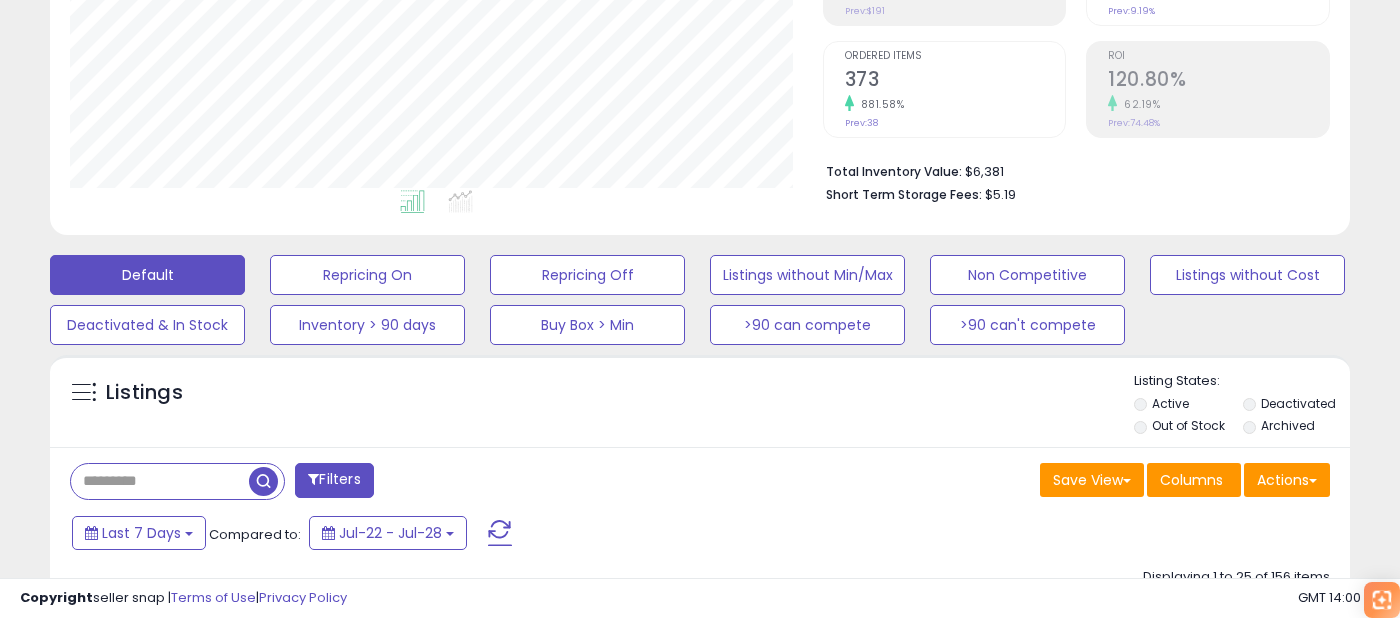 click on "Filters
Save View
Save As New View
Update Current View
Columns" at bounding box center [700, 2389] 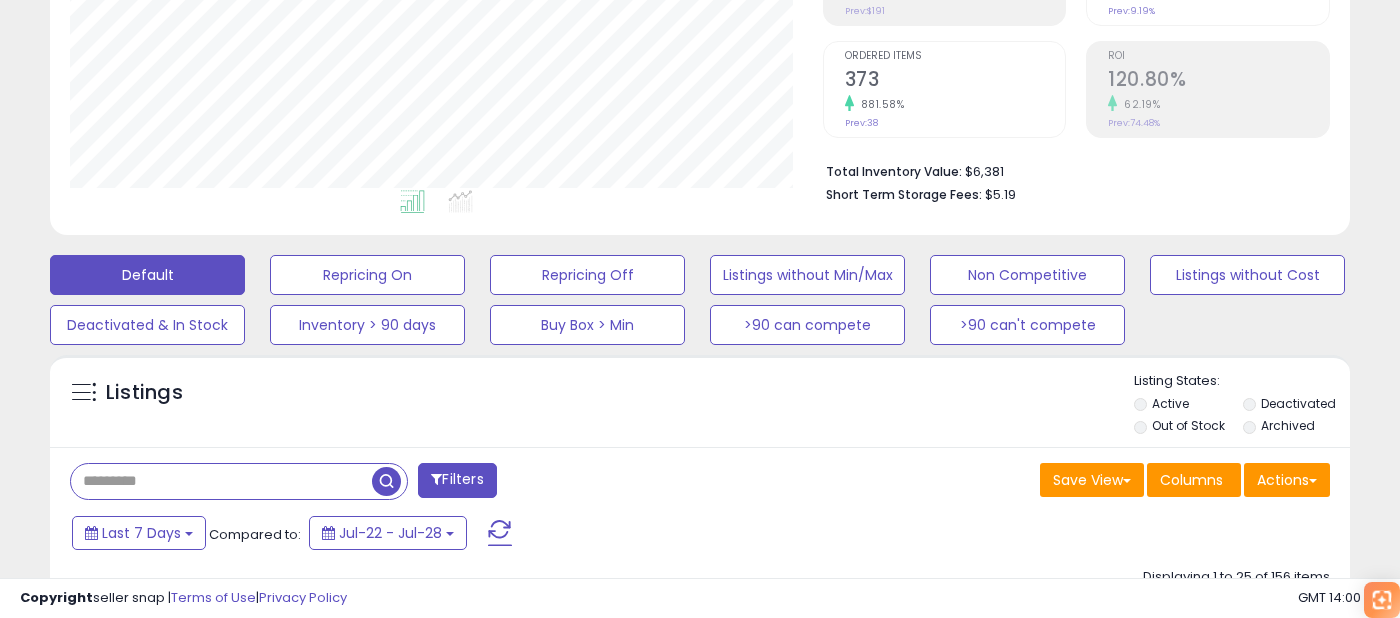 click on "Listings" at bounding box center (700, 406) 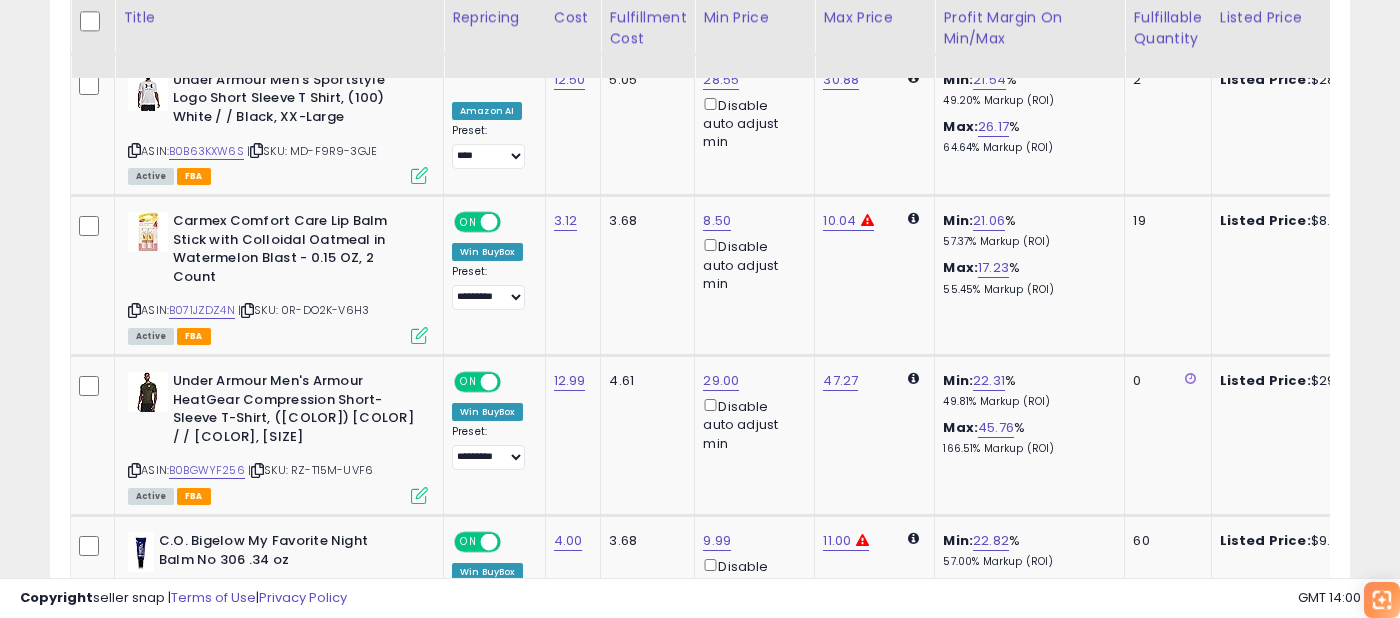 scroll, scrollTop: 987, scrollLeft: 0, axis: vertical 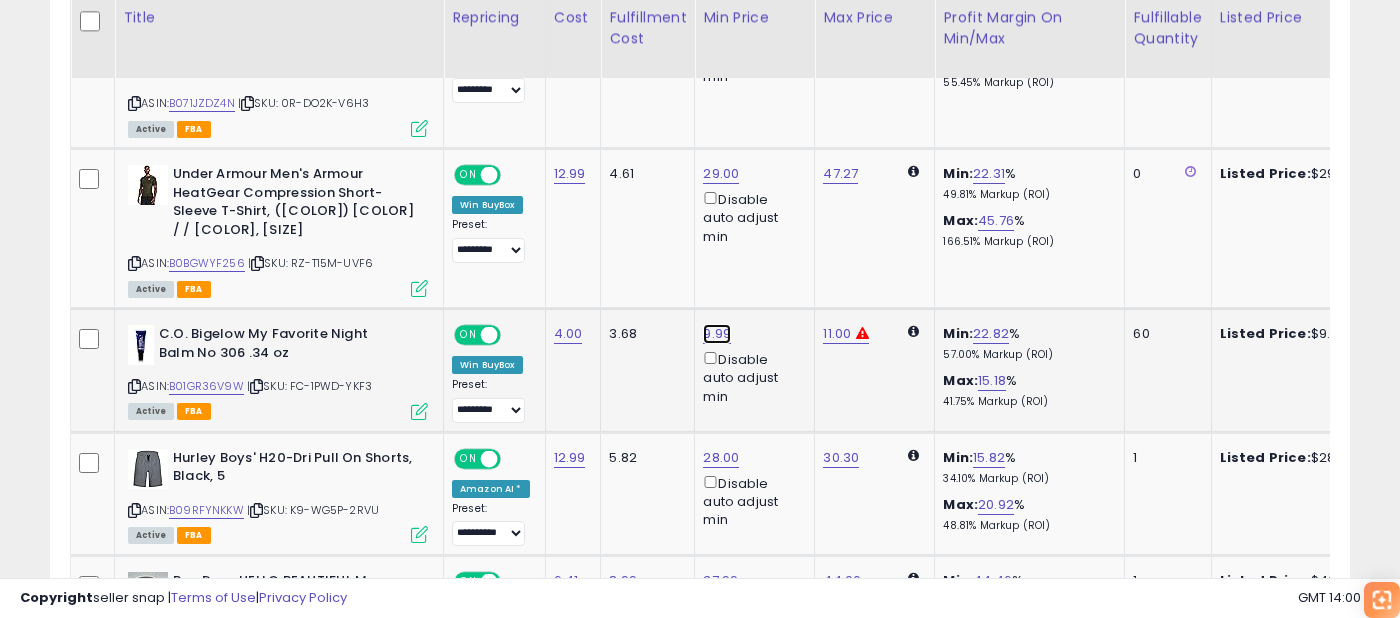 click on "9.99" at bounding box center [718, -251] 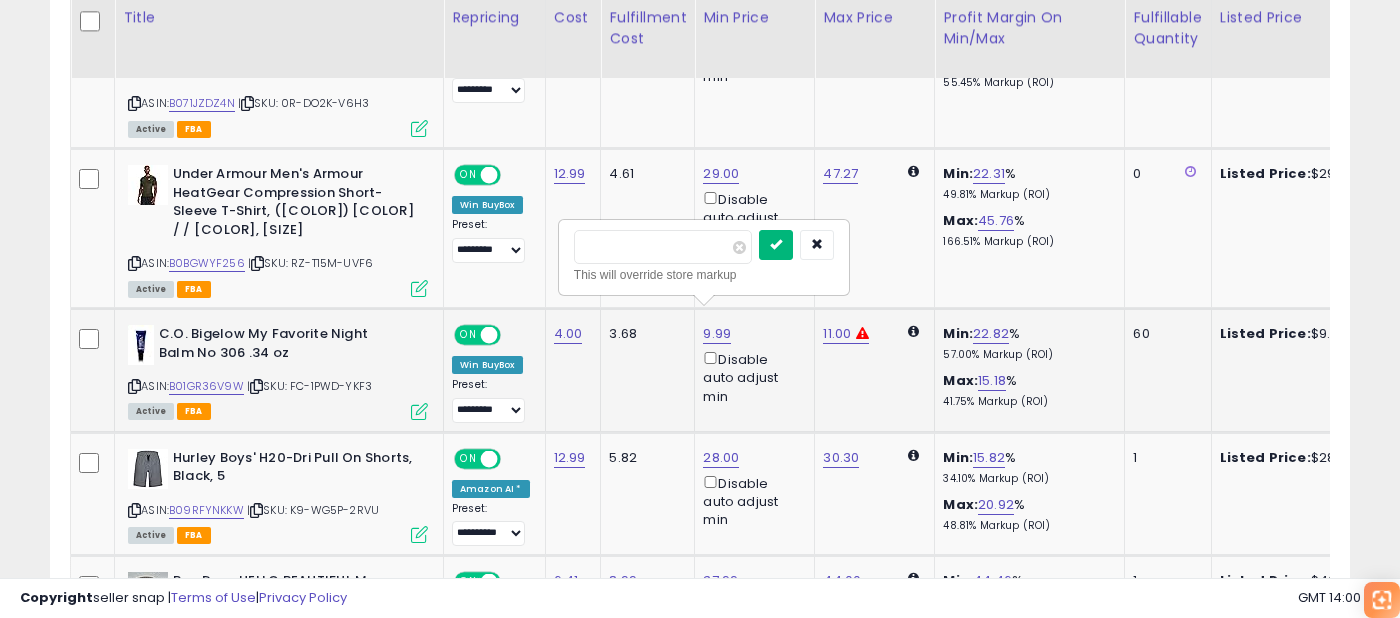 drag, startPoint x: 587, startPoint y: 247, endPoint x: 786, endPoint y: 247, distance: 199 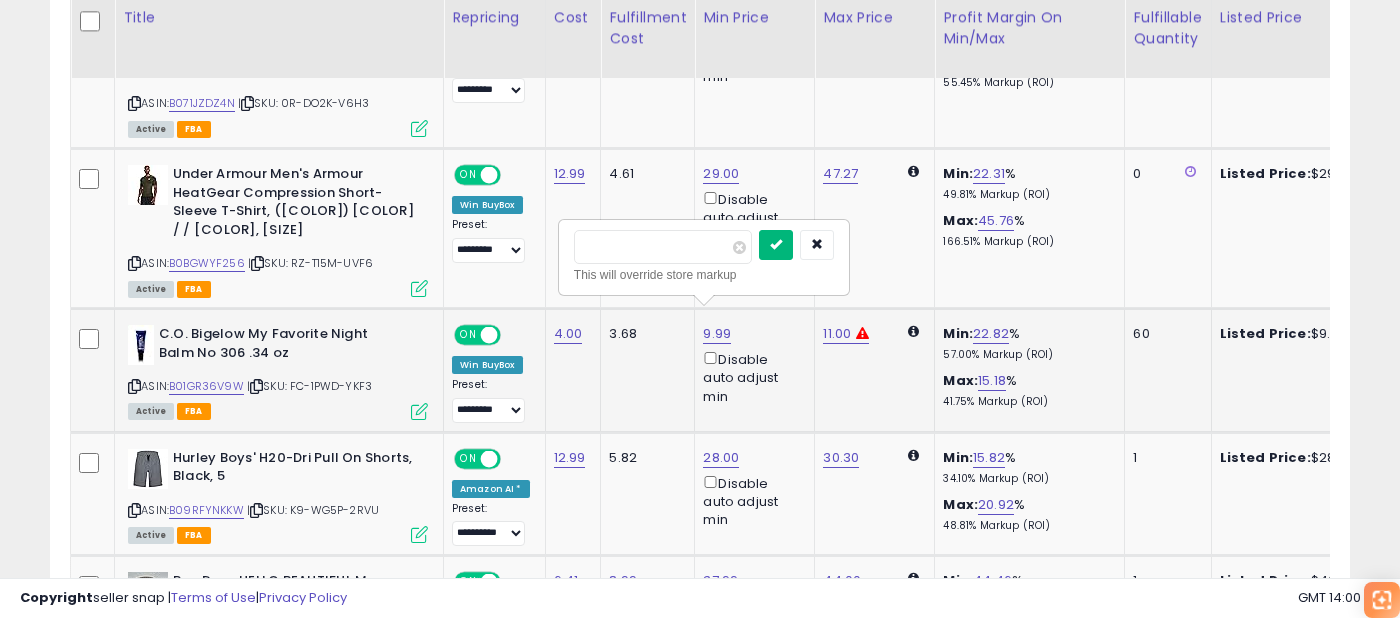 type on "****" 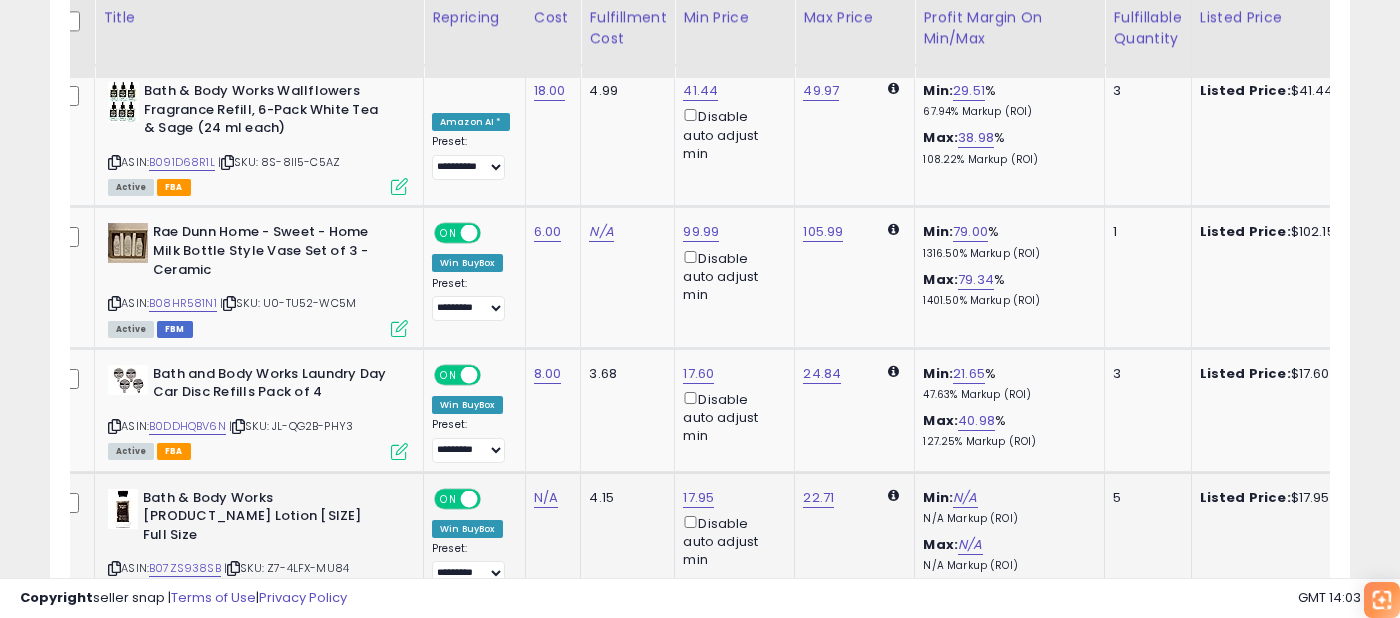 scroll, scrollTop: 0, scrollLeft: 71, axis: horizontal 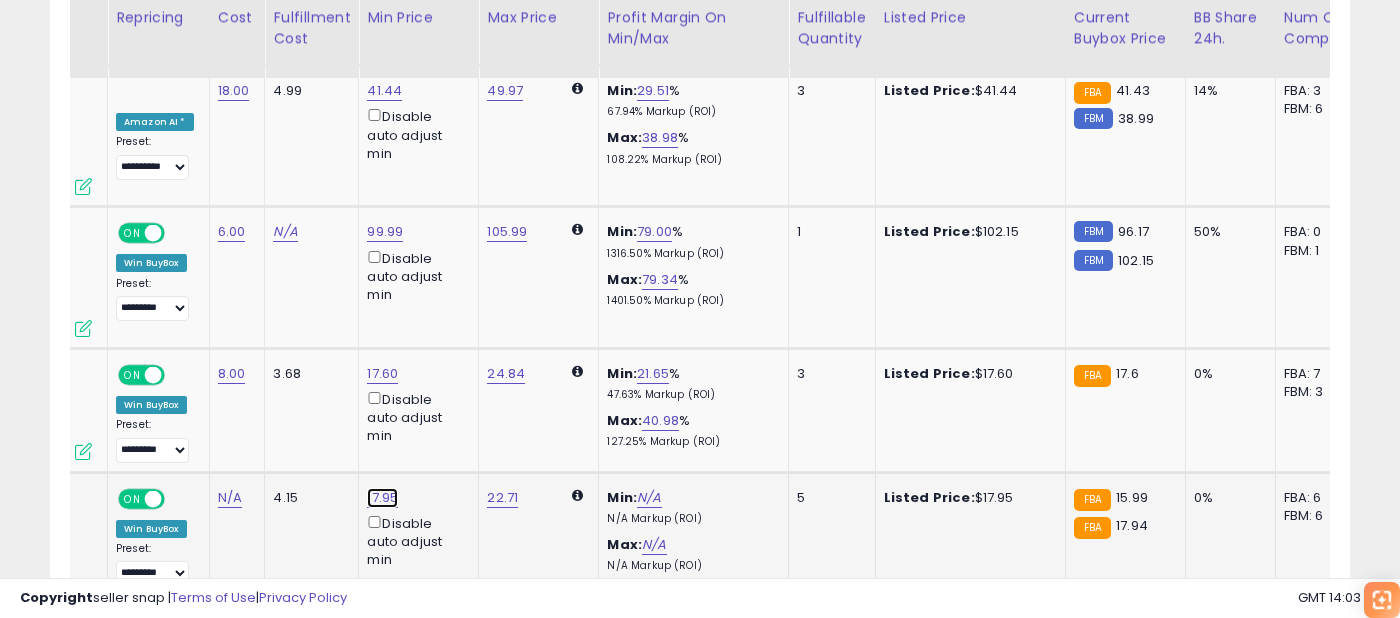 click on "17.95" at bounding box center (382, -2919) 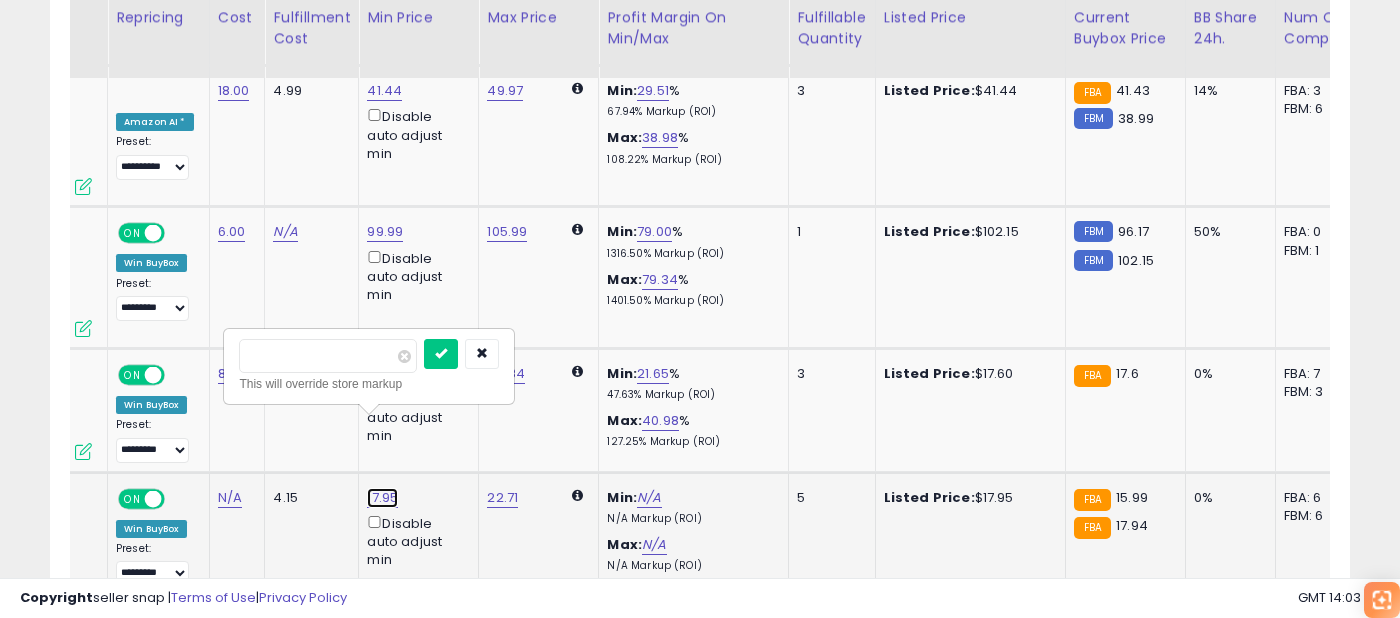 click on "17.95" at bounding box center [382, 498] 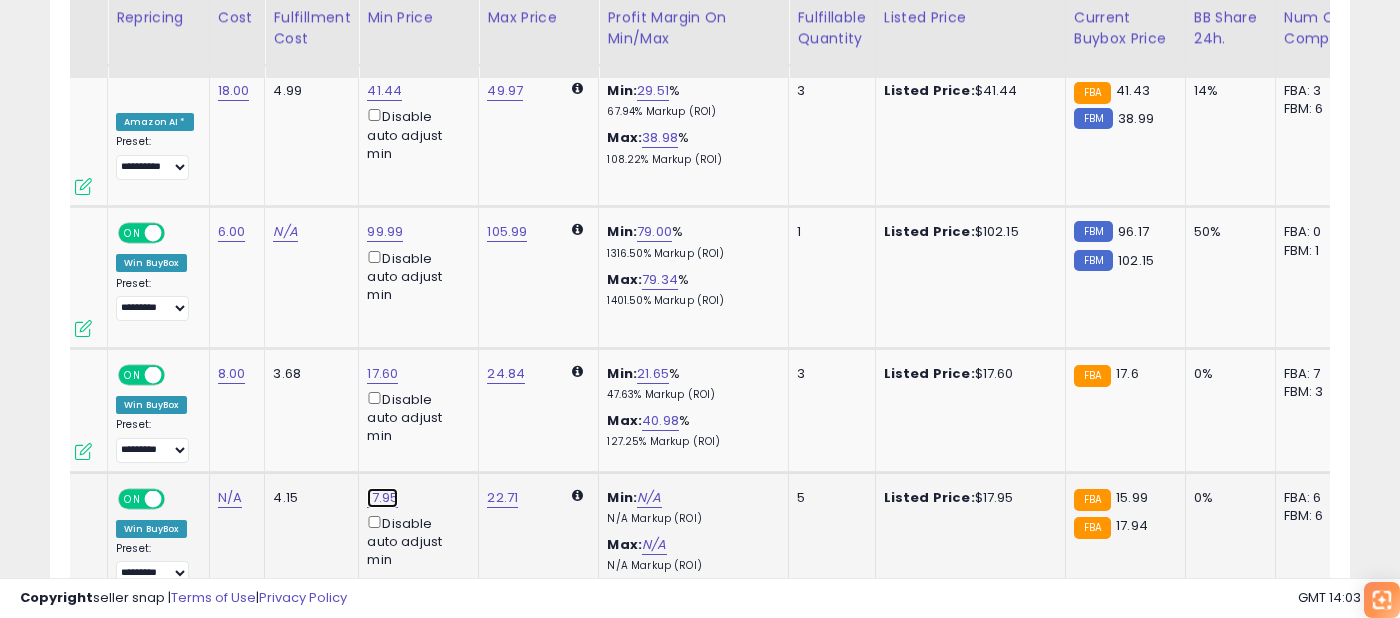 click on "17.95" at bounding box center (382, -2919) 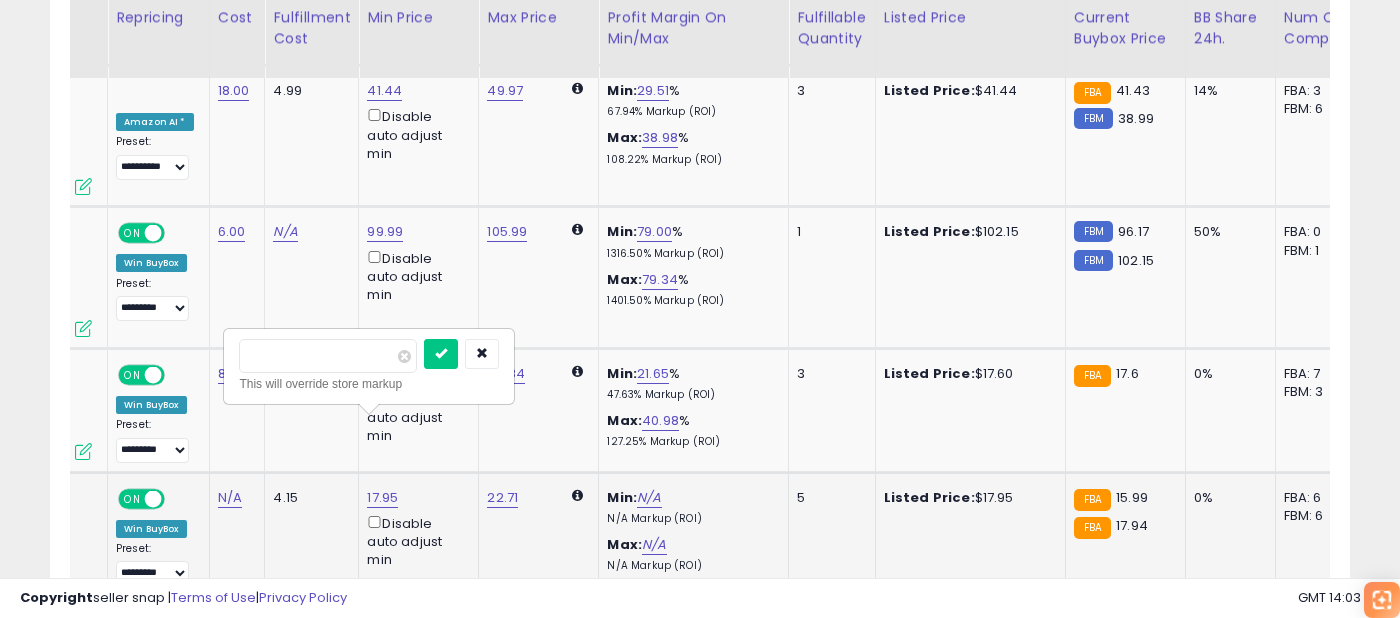 type on "*****" 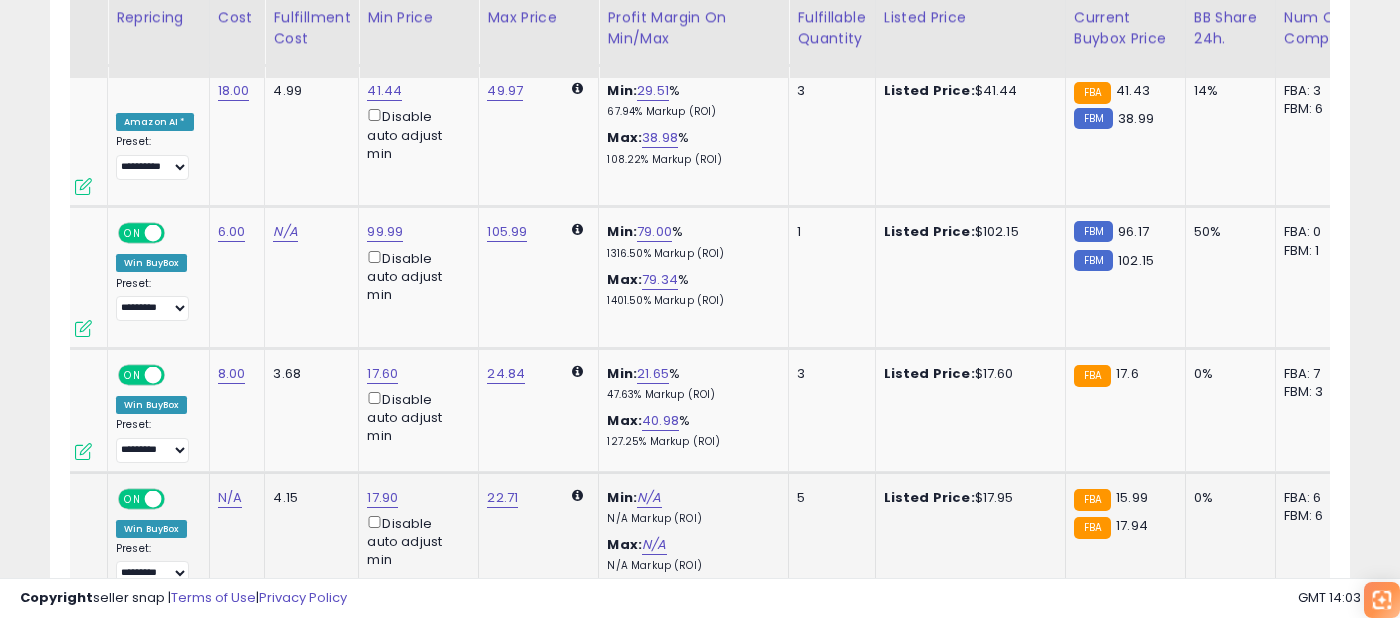 scroll, scrollTop: 0, scrollLeft: 186, axis: horizontal 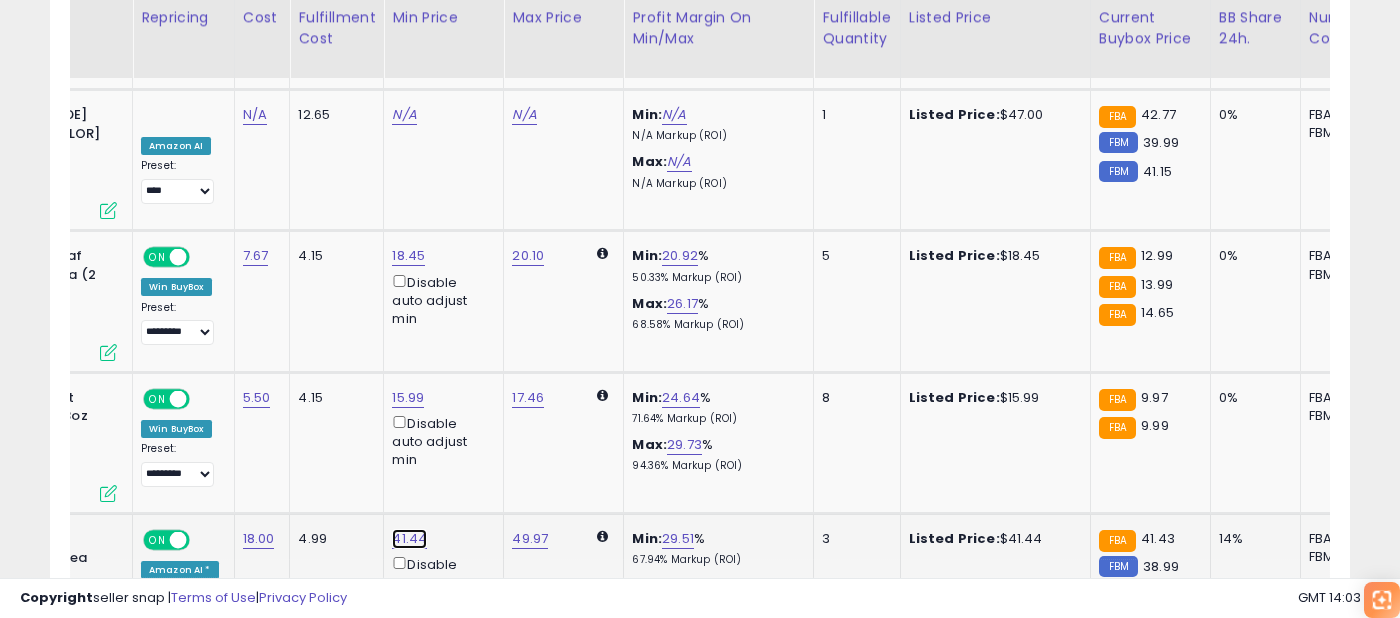 click on "41.44" at bounding box center (407, -2471) 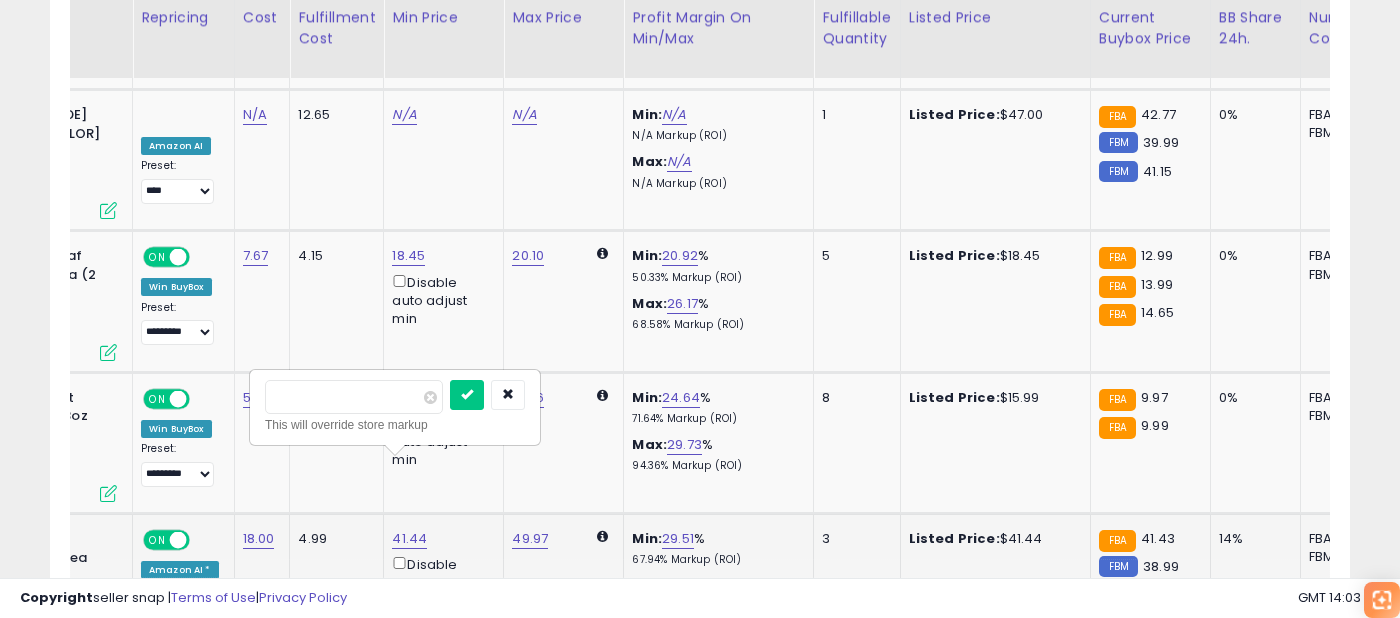 type on "*****" 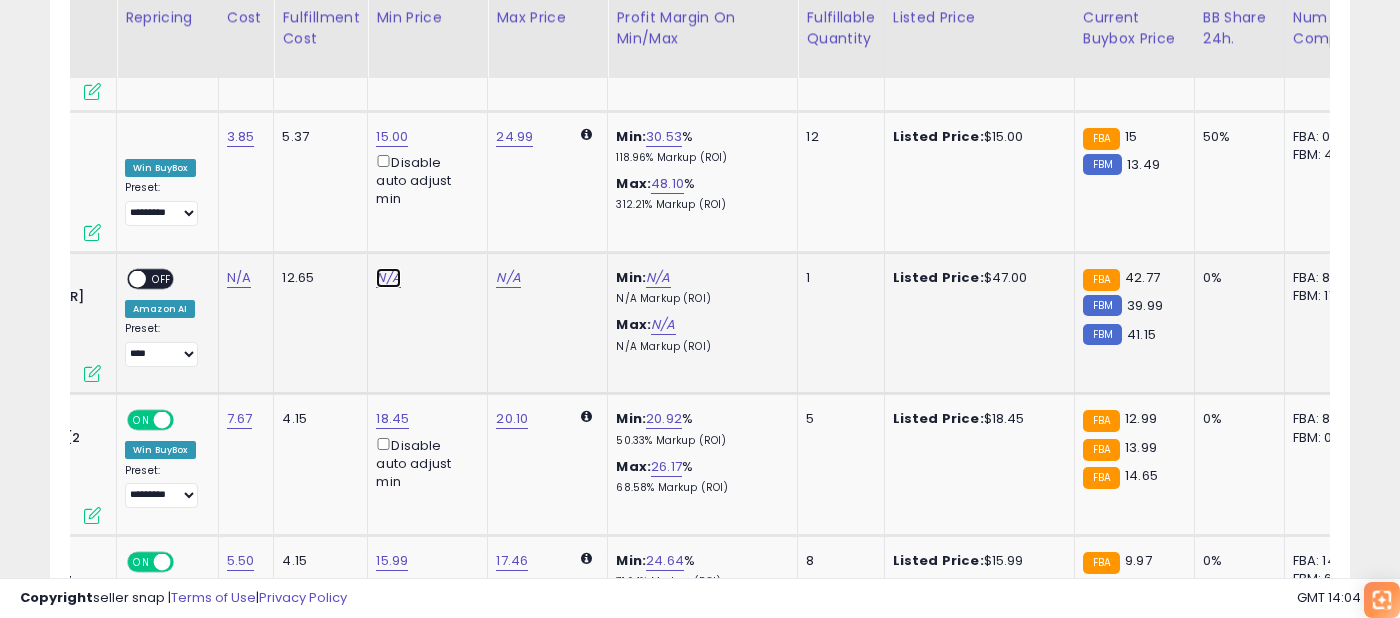 click on "N/A" at bounding box center [388, 278] 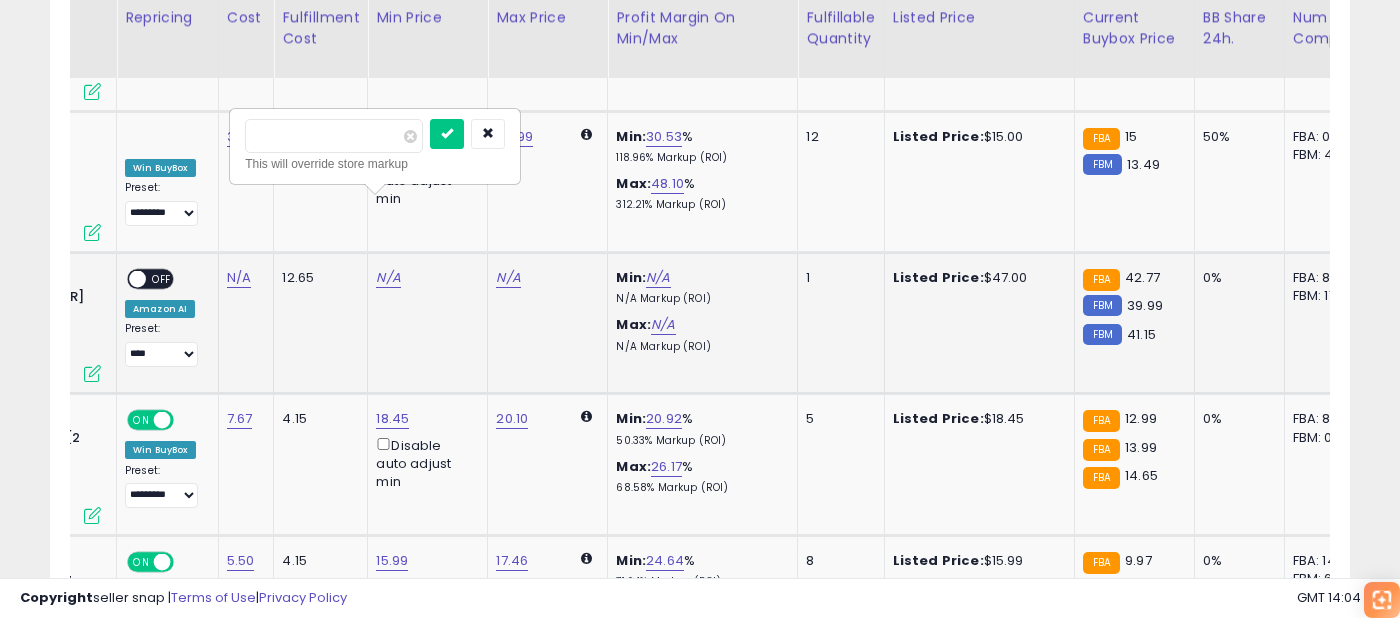 type on "**" 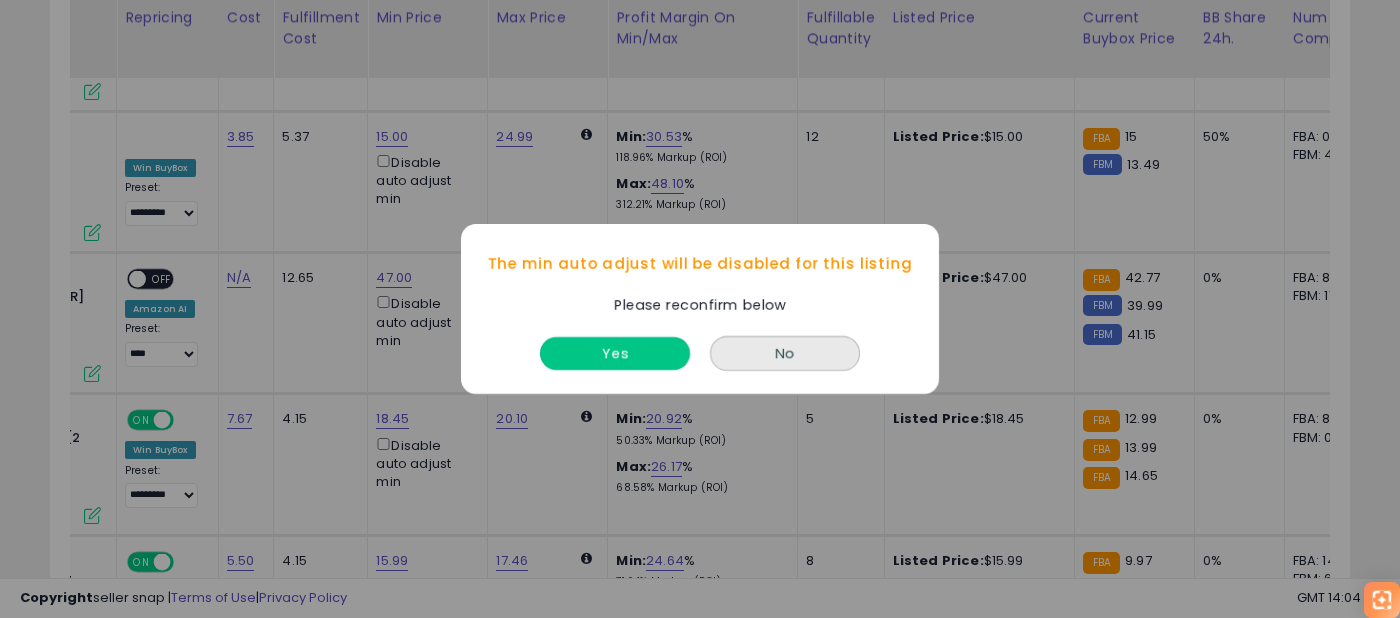 click on "Yes" at bounding box center [615, 353] 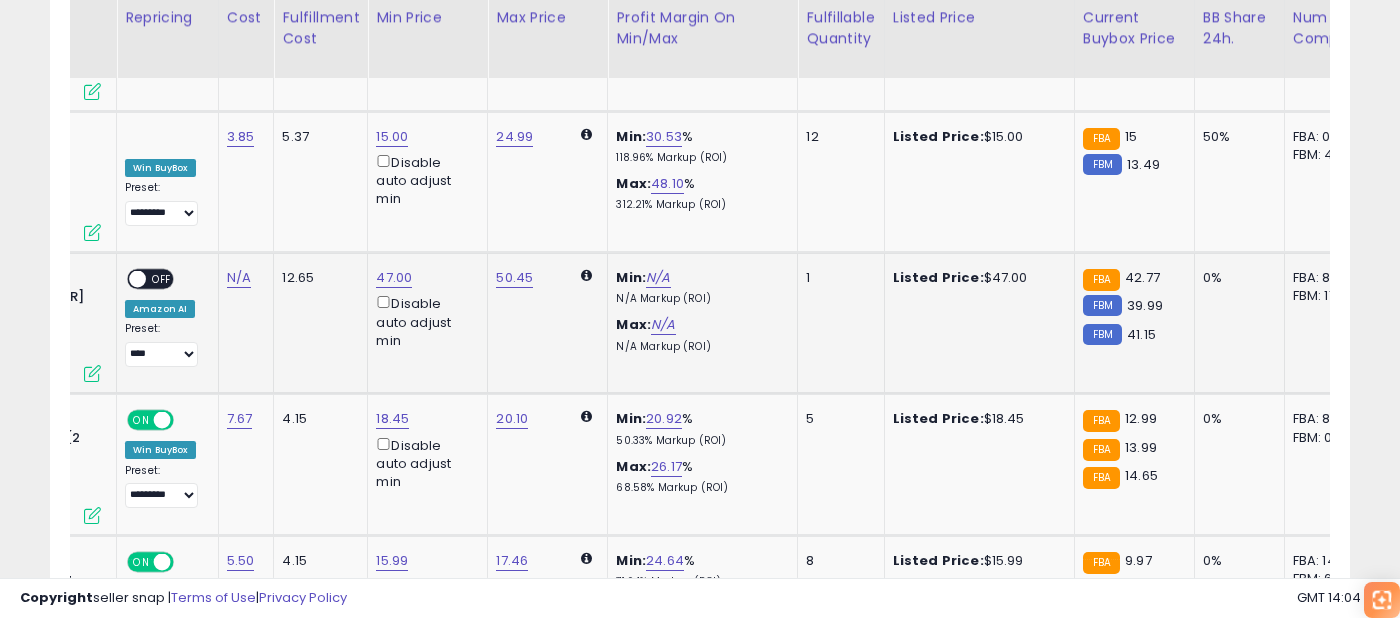 click on "OFF" at bounding box center (162, 279) 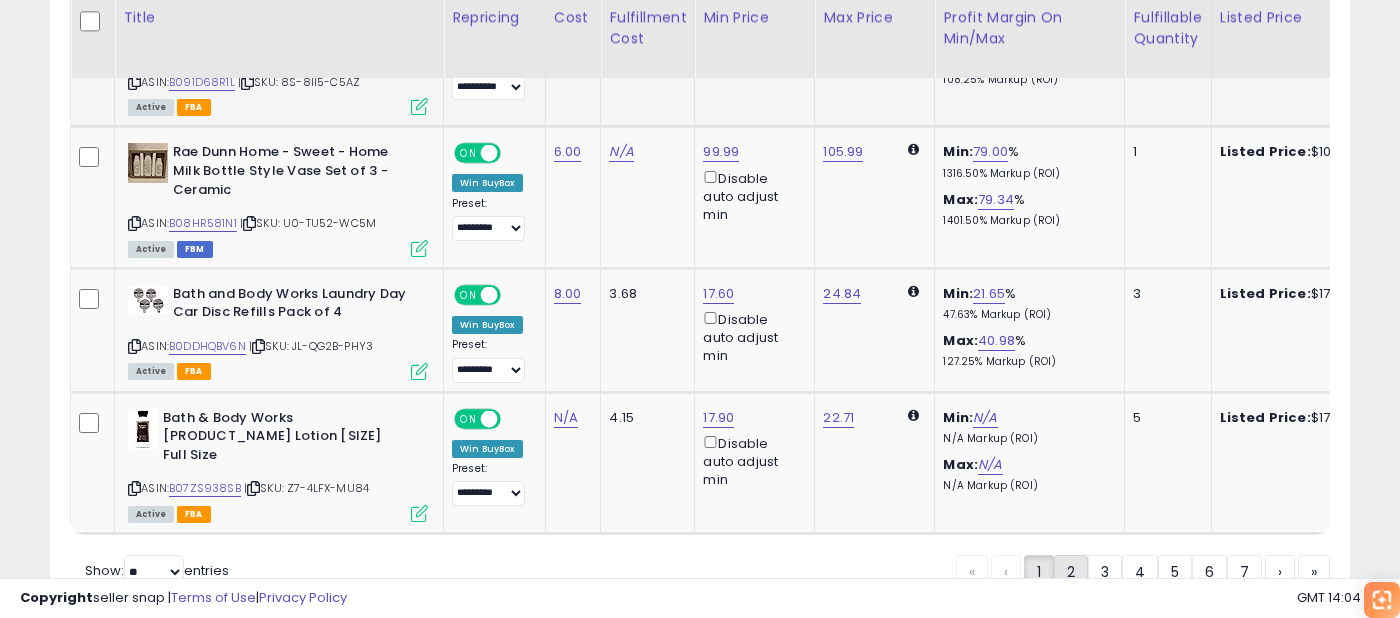 click on "2" 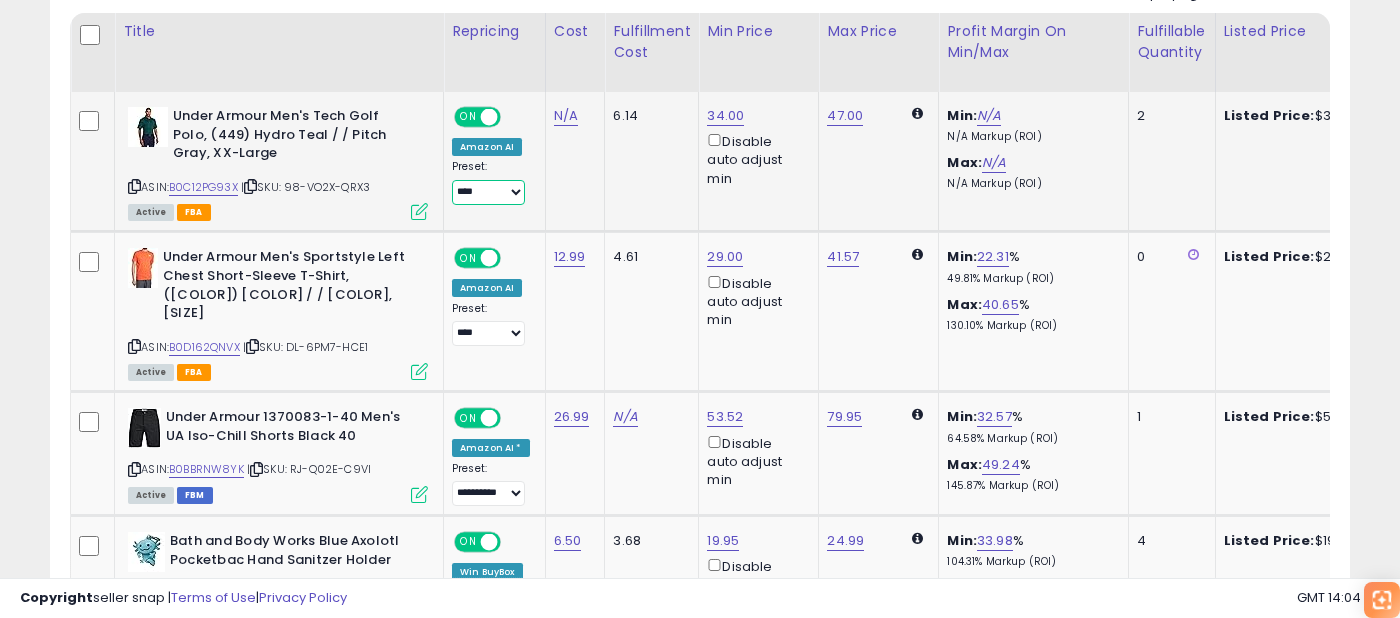 click on "**********" at bounding box center (488, 192) 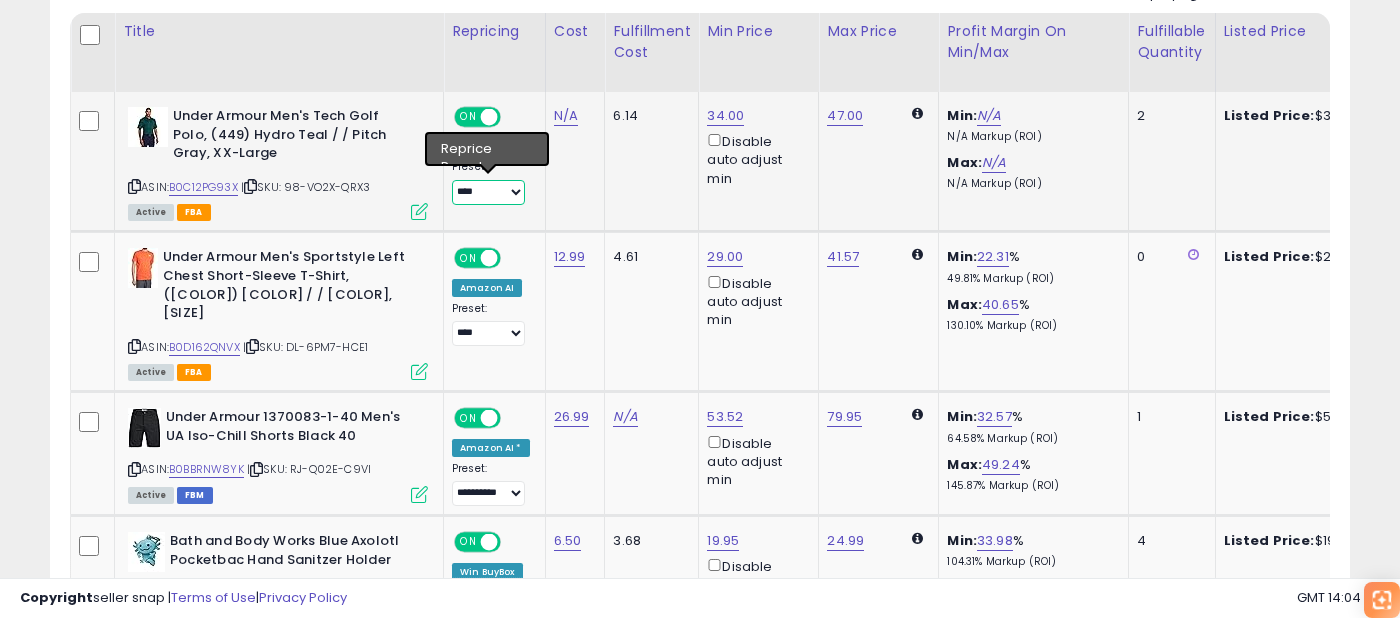 select on "*********" 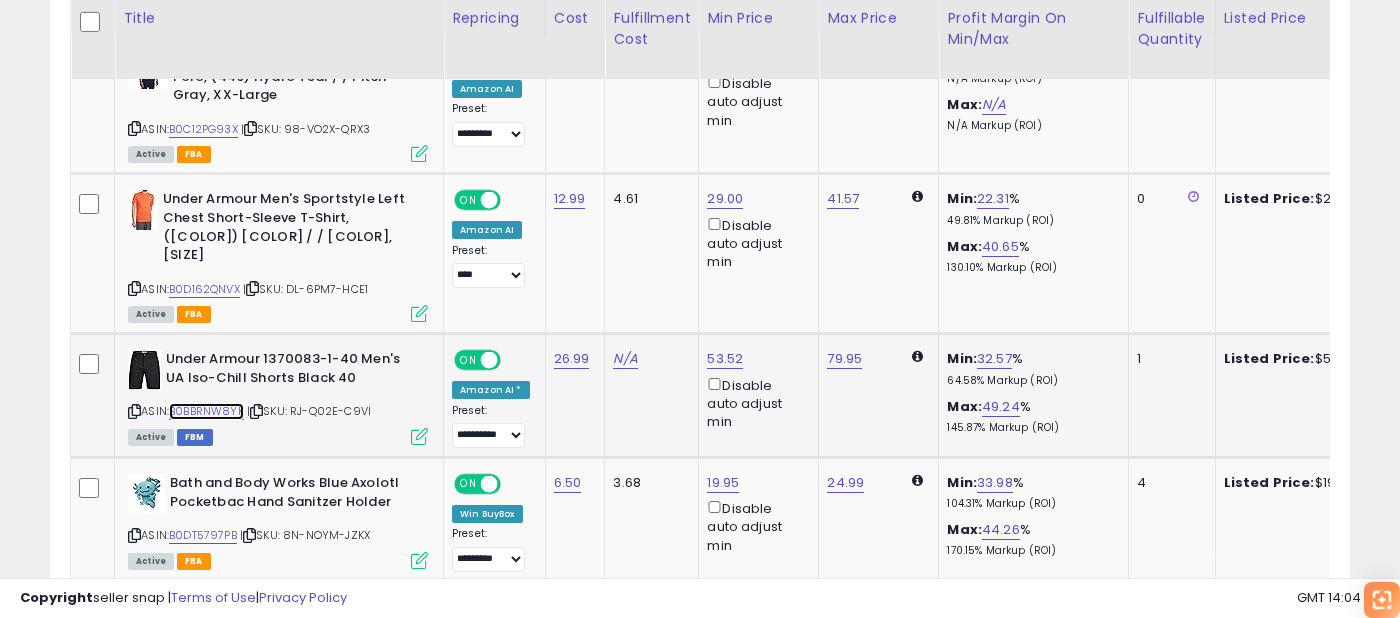 click on "B0BBRNW8YK" at bounding box center (206, 411) 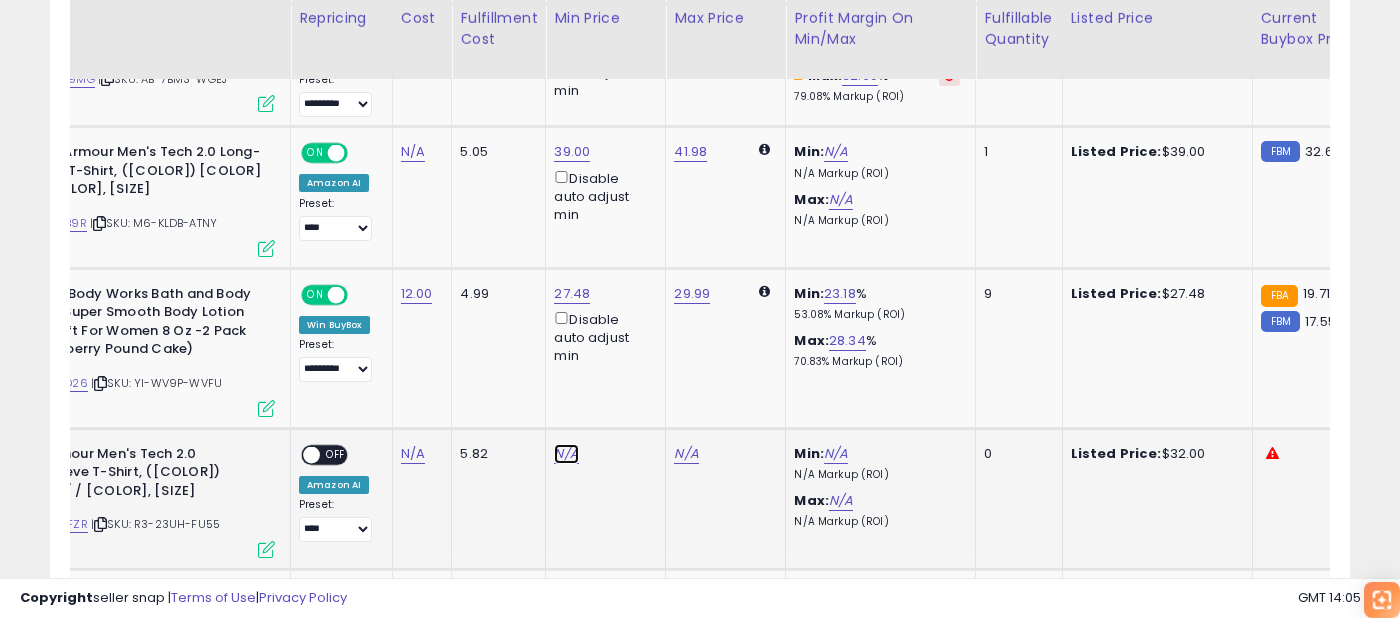 click on "N/A" at bounding box center [566, 454] 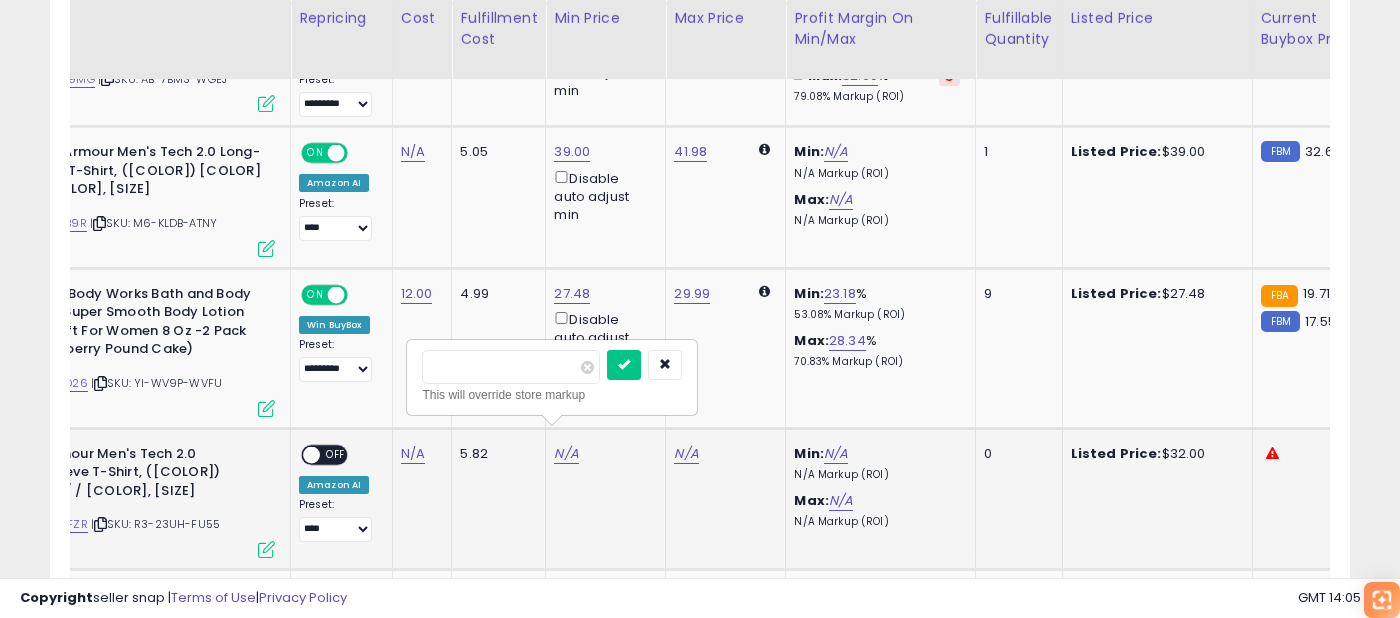 type on "*" 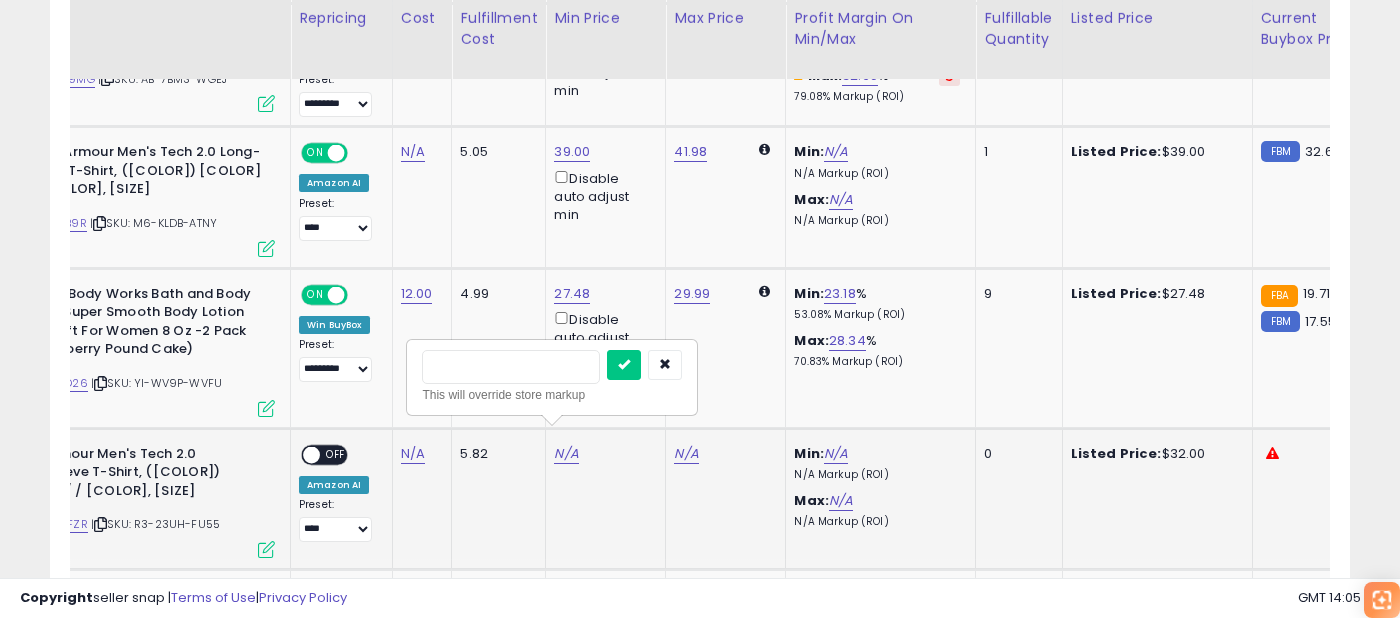 type on "**" 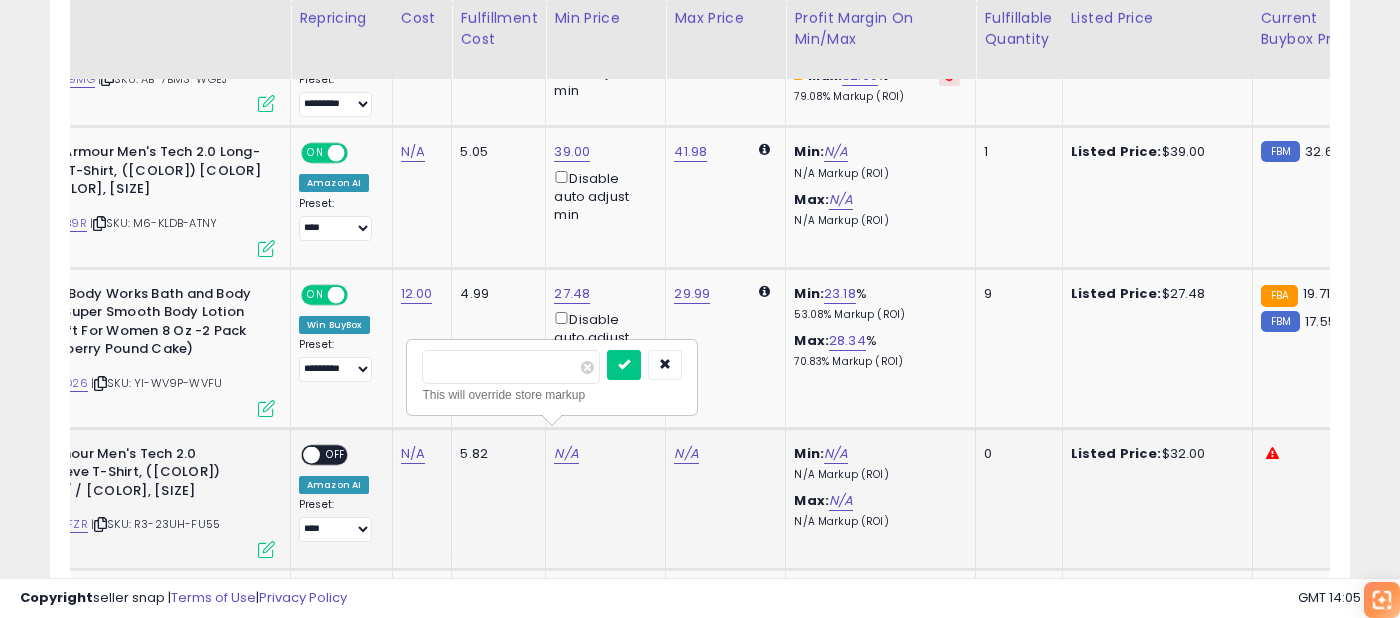 click at bounding box center [624, 365] 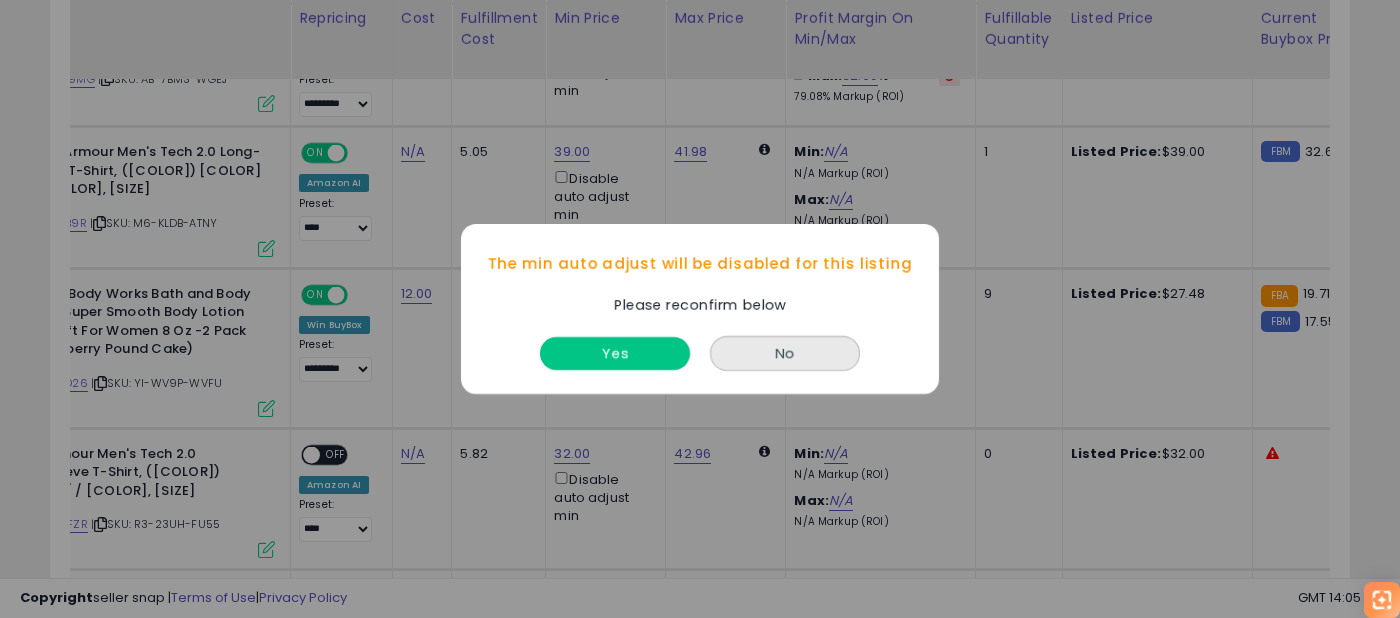 click on "Yes" at bounding box center (615, 353) 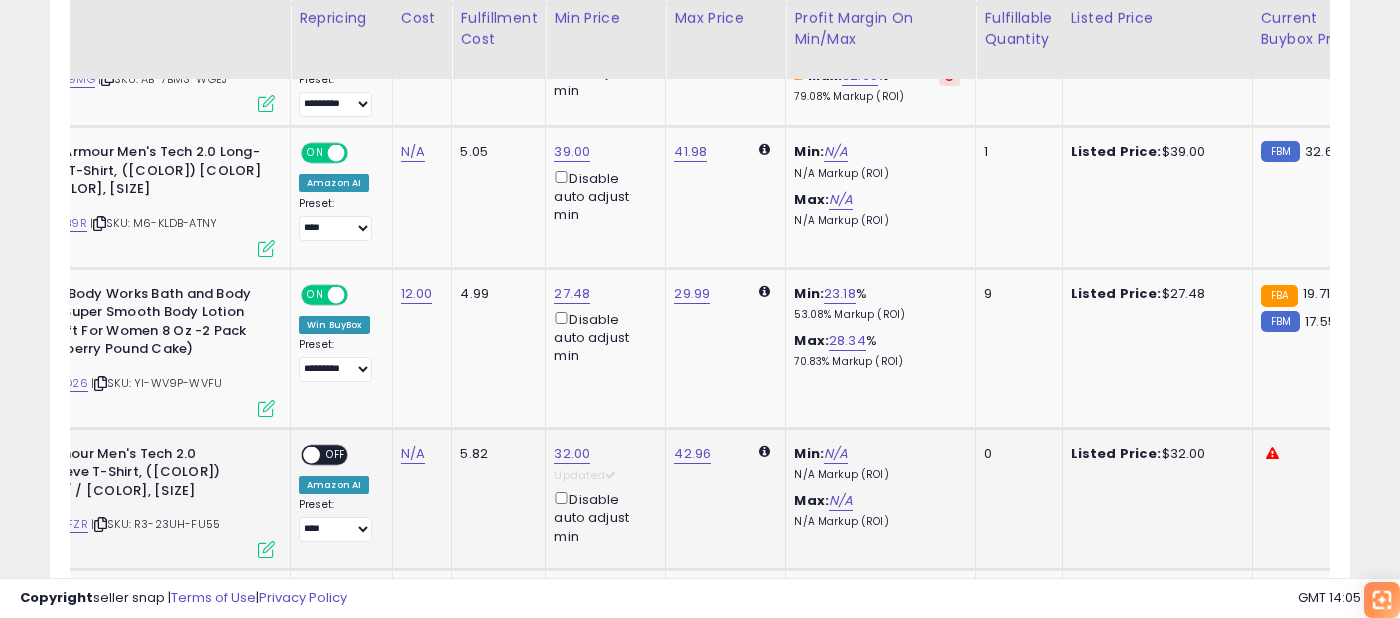 click on "OFF" at bounding box center (336, 454) 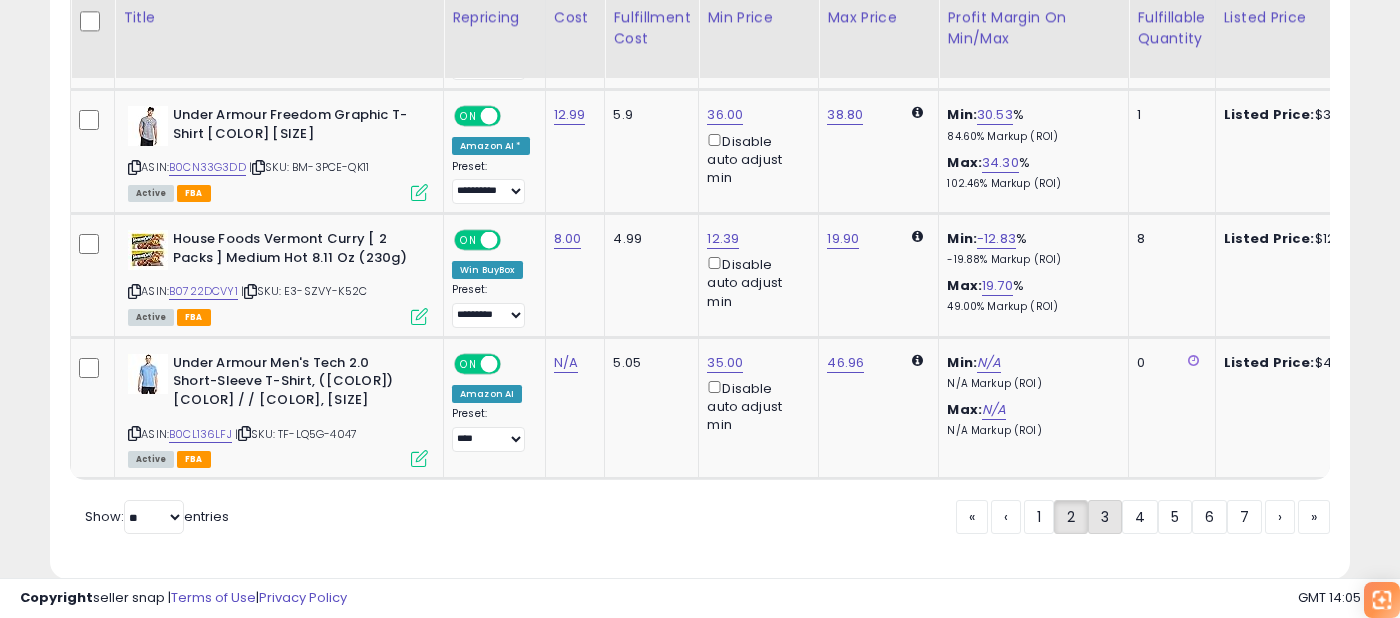 click on "3" 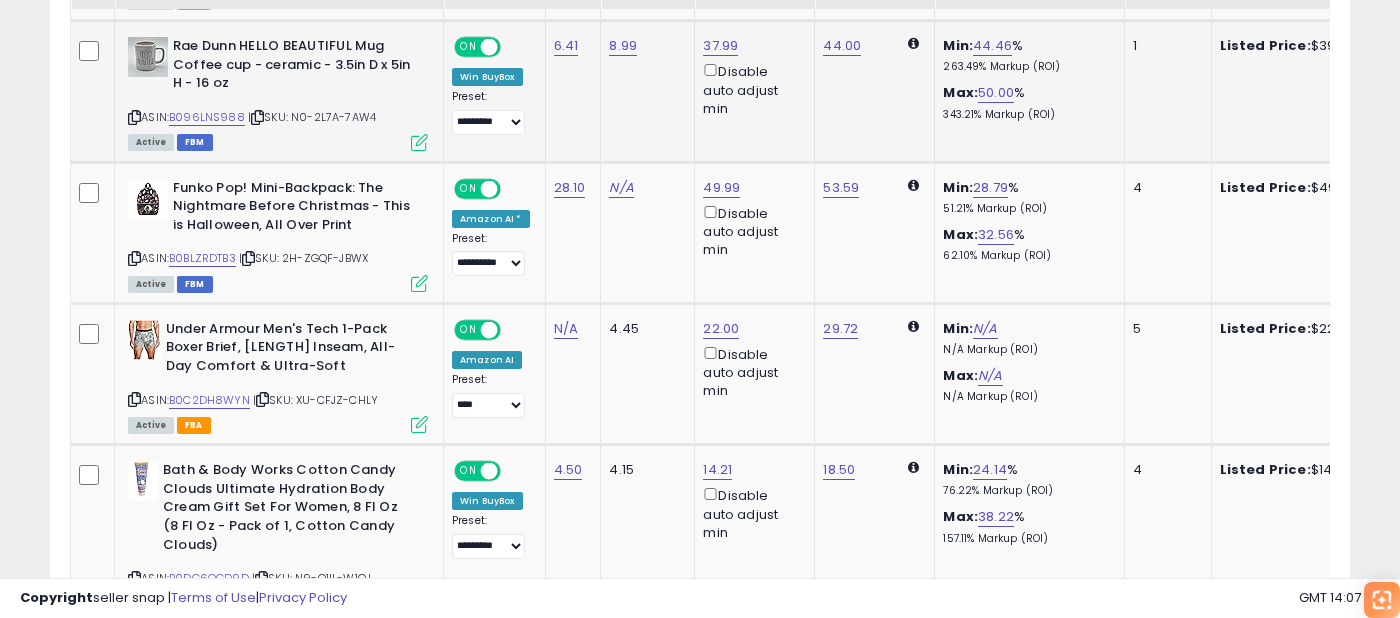 scroll, scrollTop: 2388, scrollLeft: 0, axis: vertical 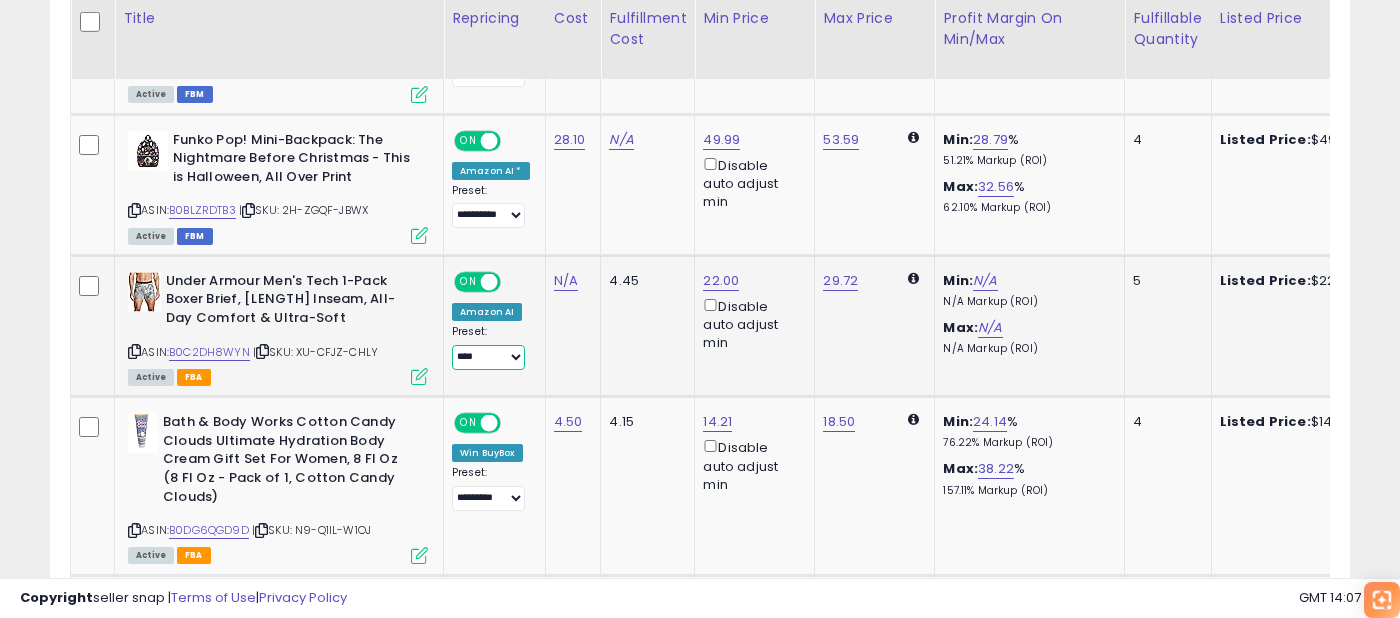 click on "**********" at bounding box center (488, 357) 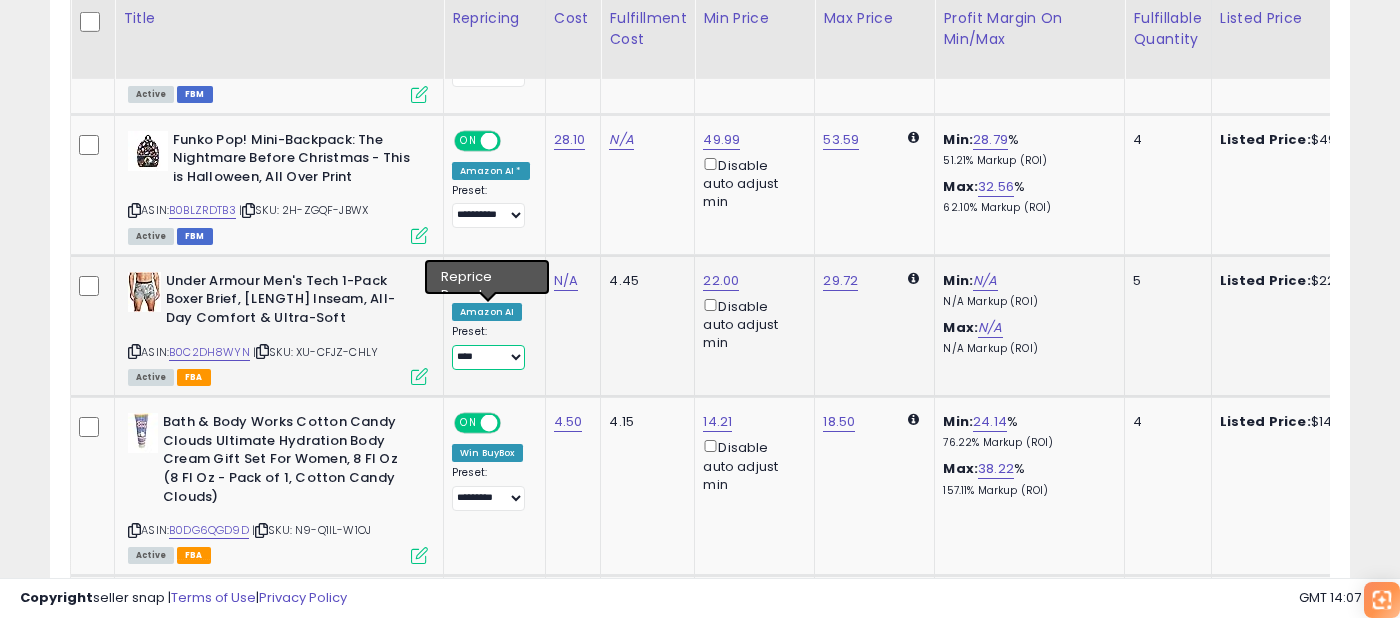 select on "*********" 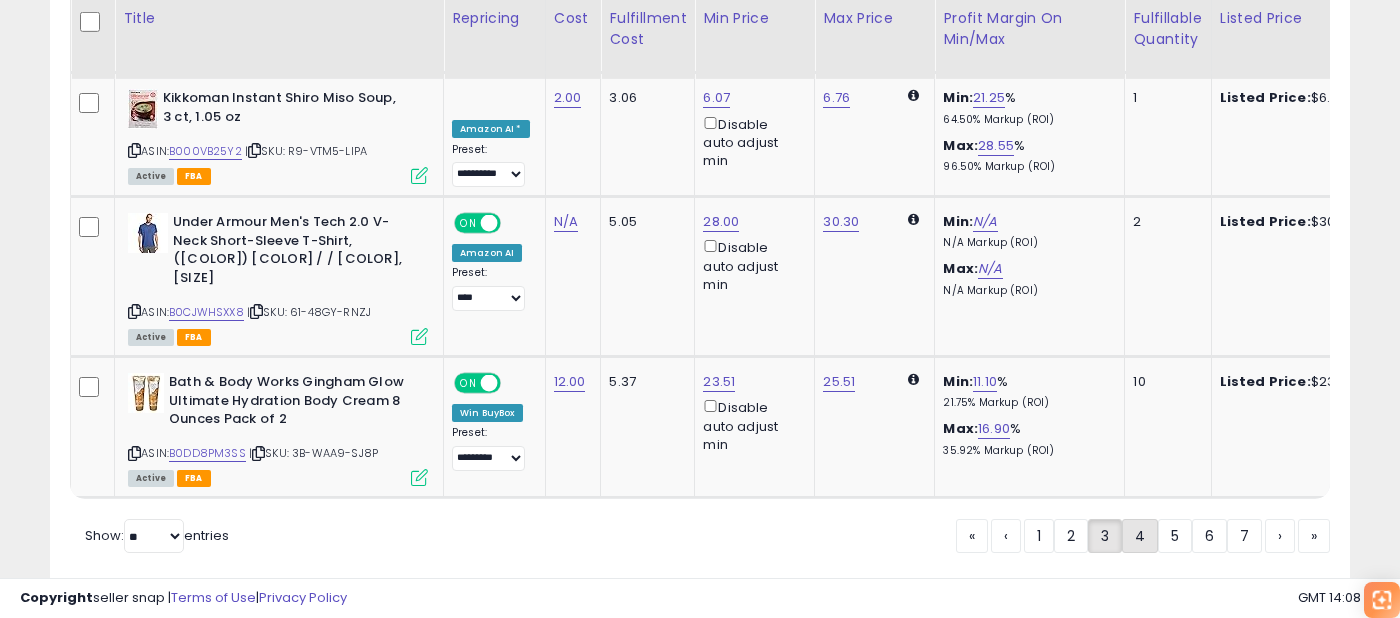 click on "4" 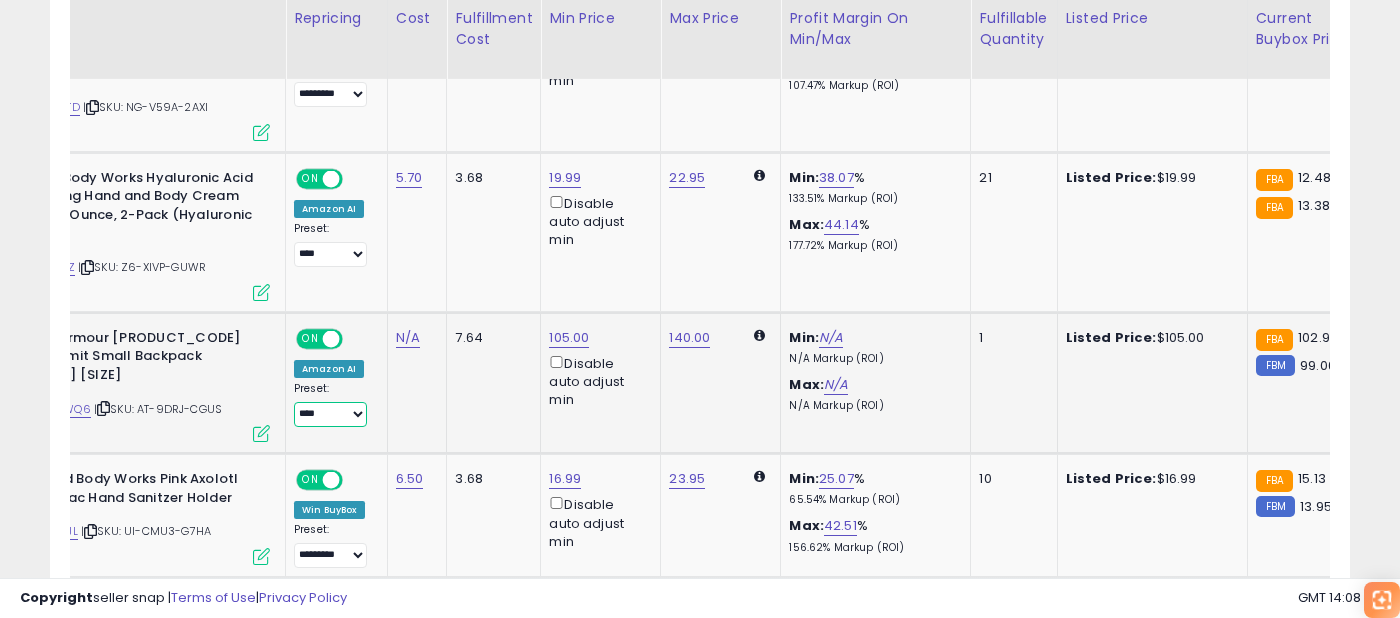 click on "**********" at bounding box center (330, 414) 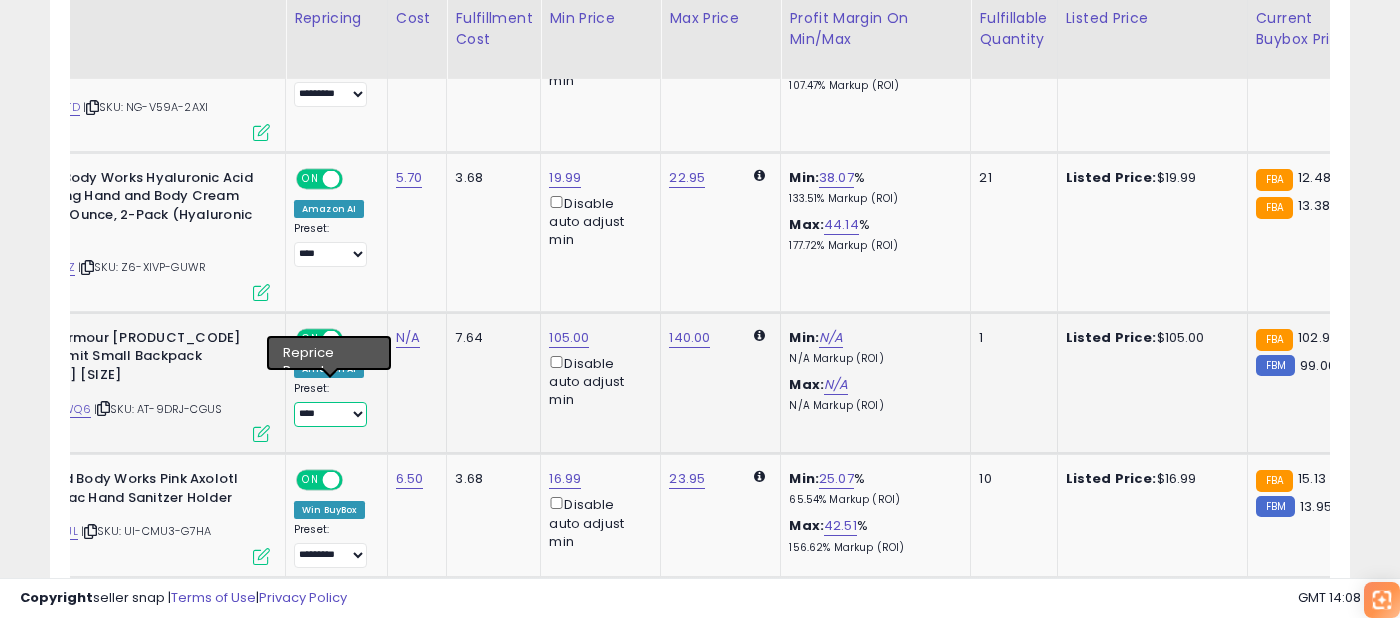 select on "*********" 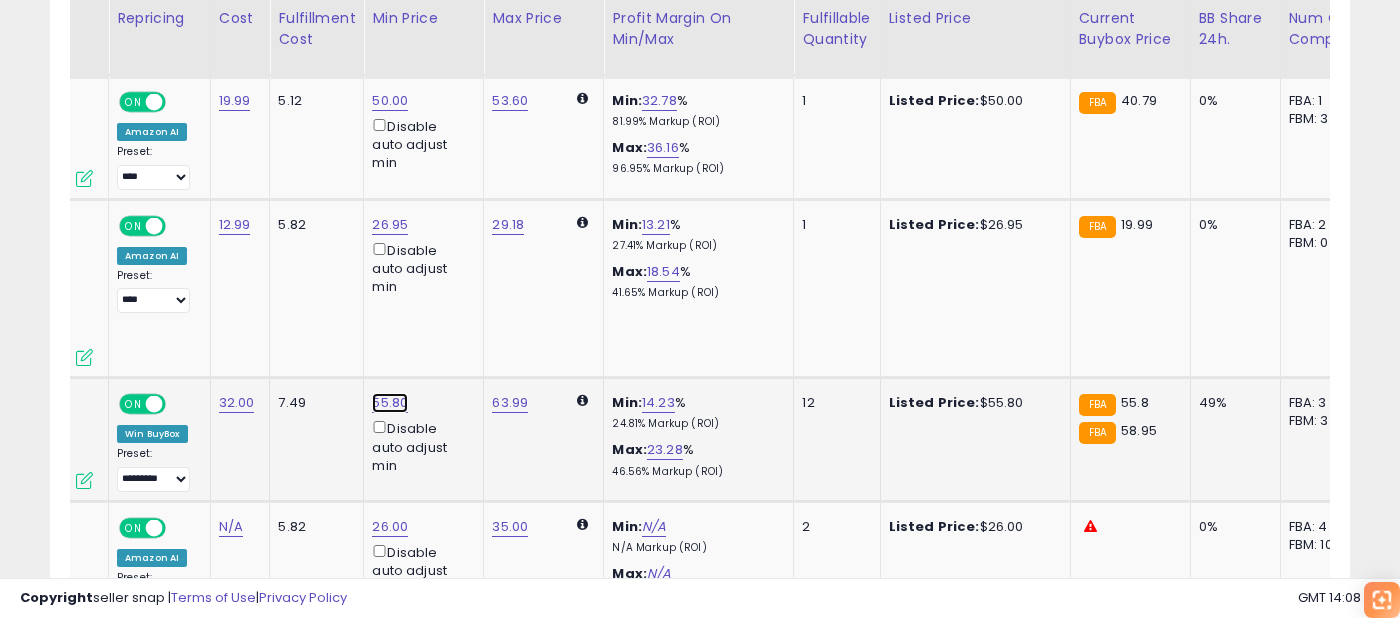 click on "55.80" at bounding box center [389, -2182] 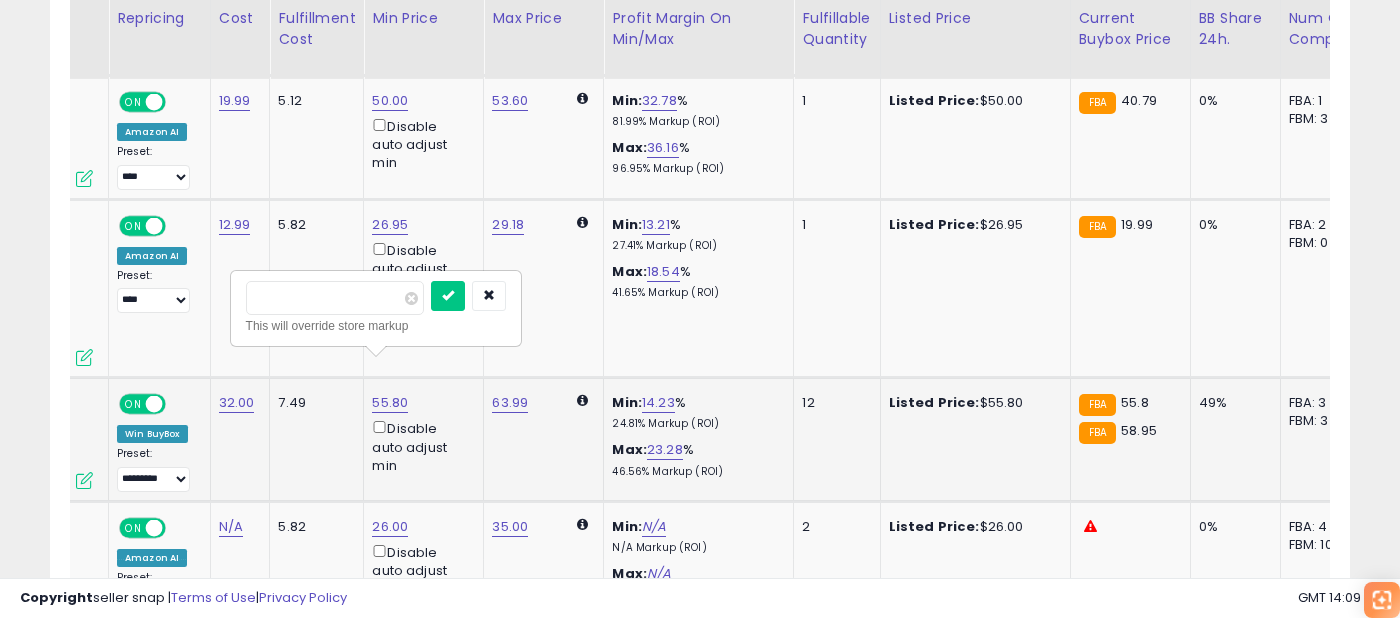 drag, startPoint x: 266, startPoint y: 292, endPoint x: 443, endPoint y: 292, distance: 177 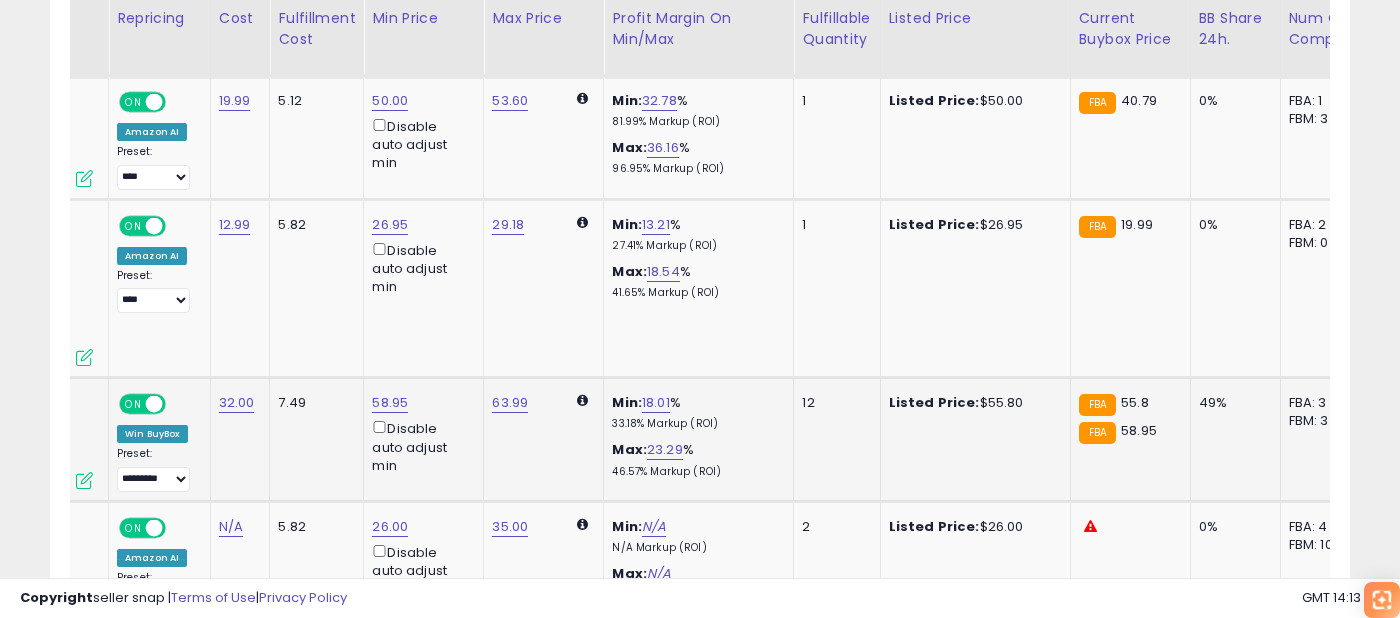 scroll, scrollTop: 0, scrollLeft: 104, axis: horizontal 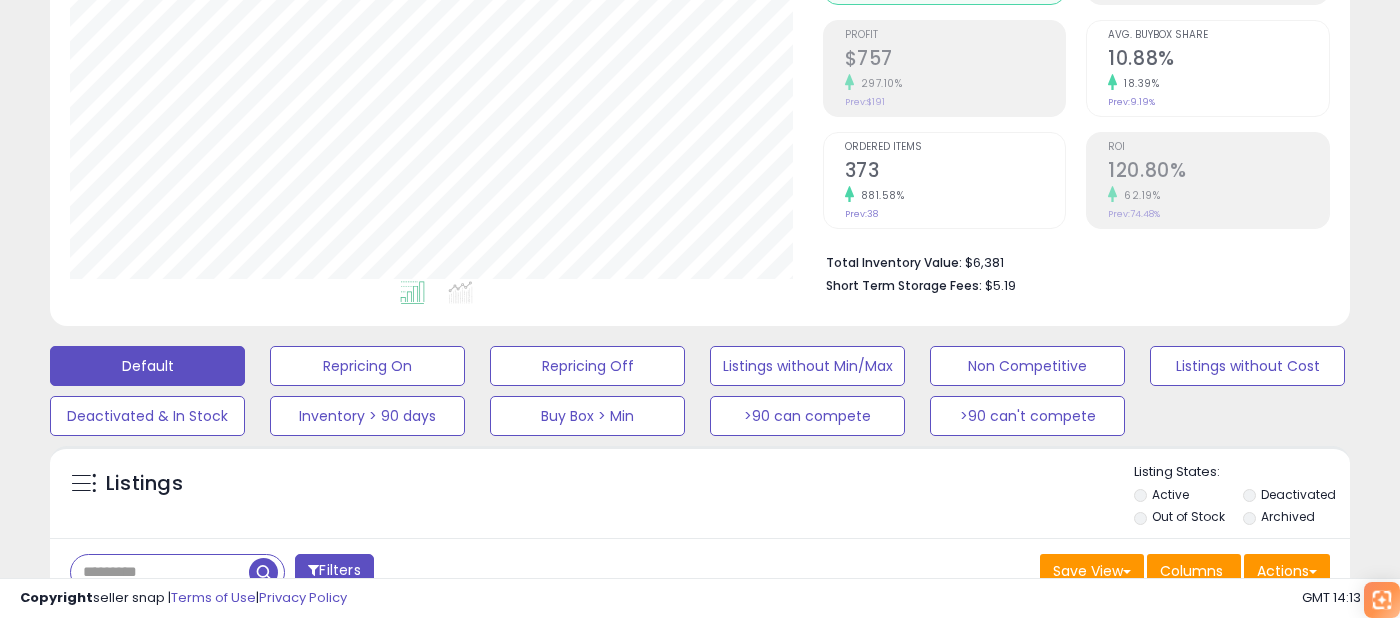 click at bounding box center [160, 572] 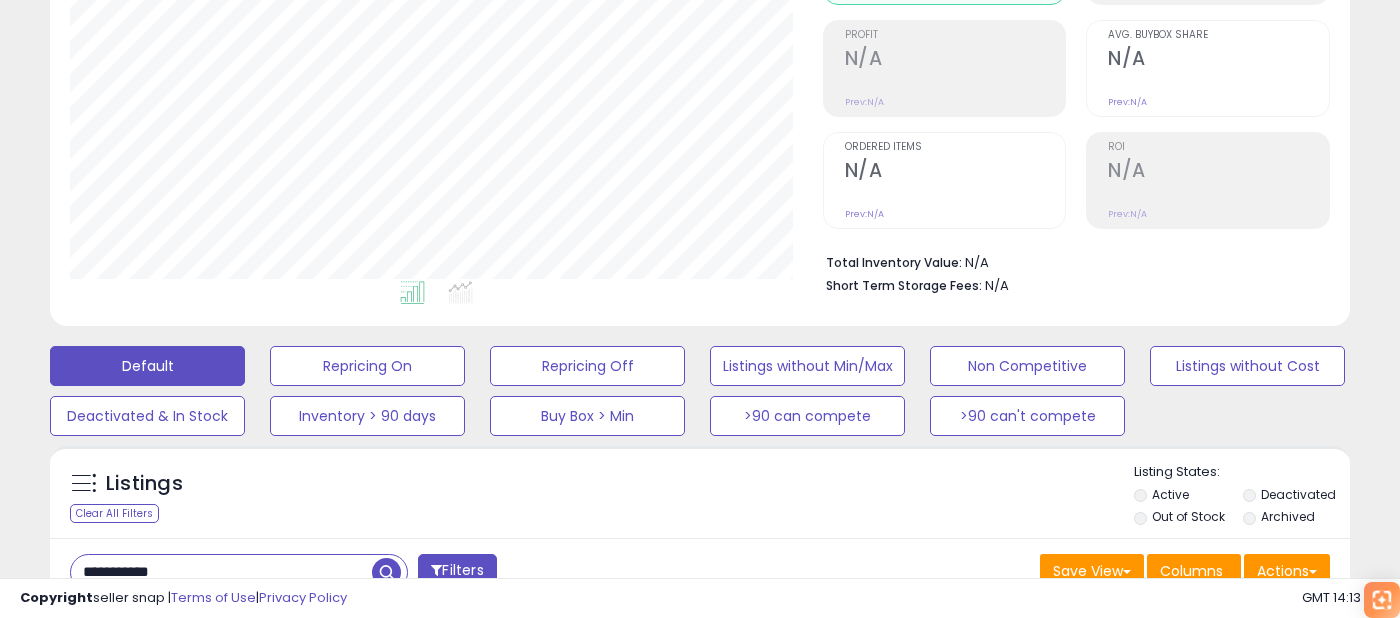 scroll, scrollTop: 999590, scrollLeft: 999247, axis: both 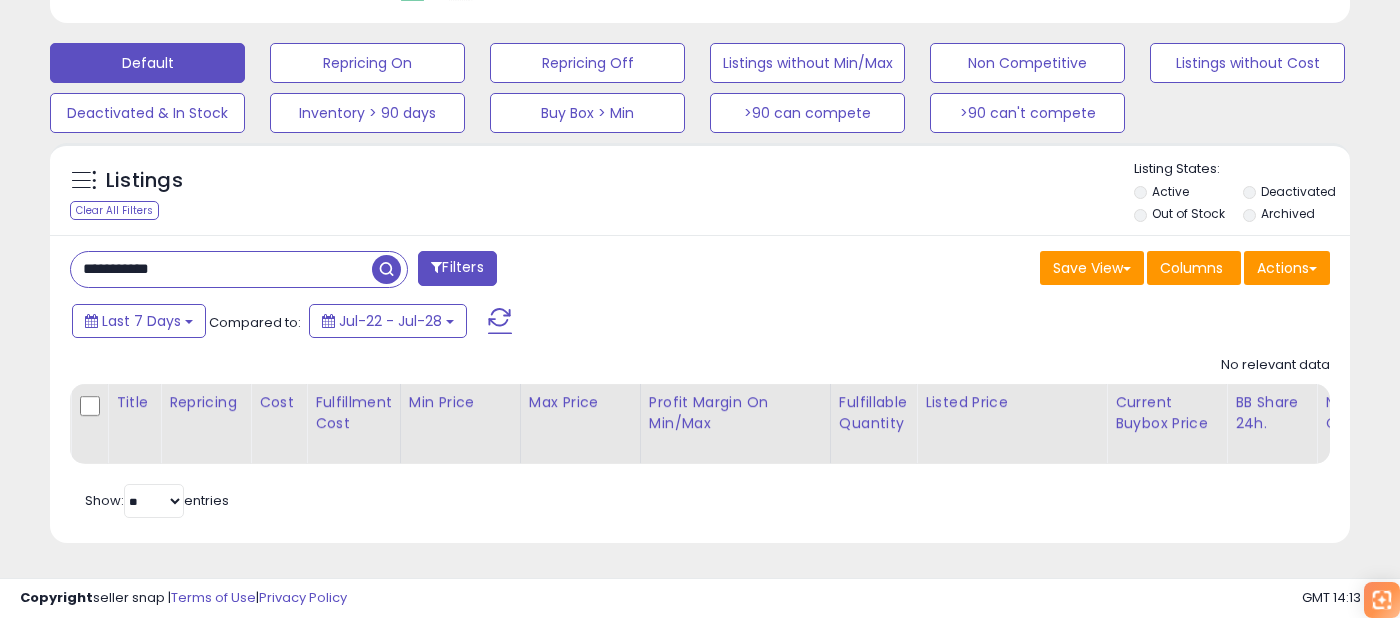 drag, startPoint x: 130, startPoint y: 271, endPoint x: 505, endPoint y: 265, distance: 375.048 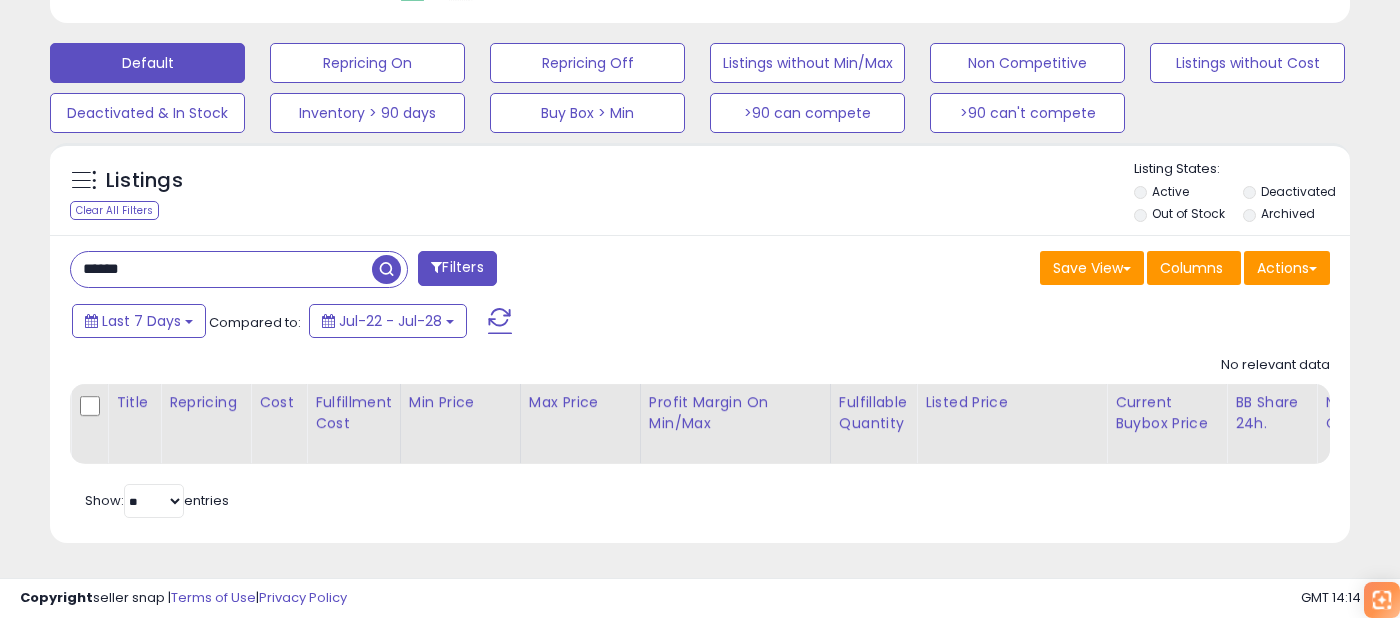 type on "******" 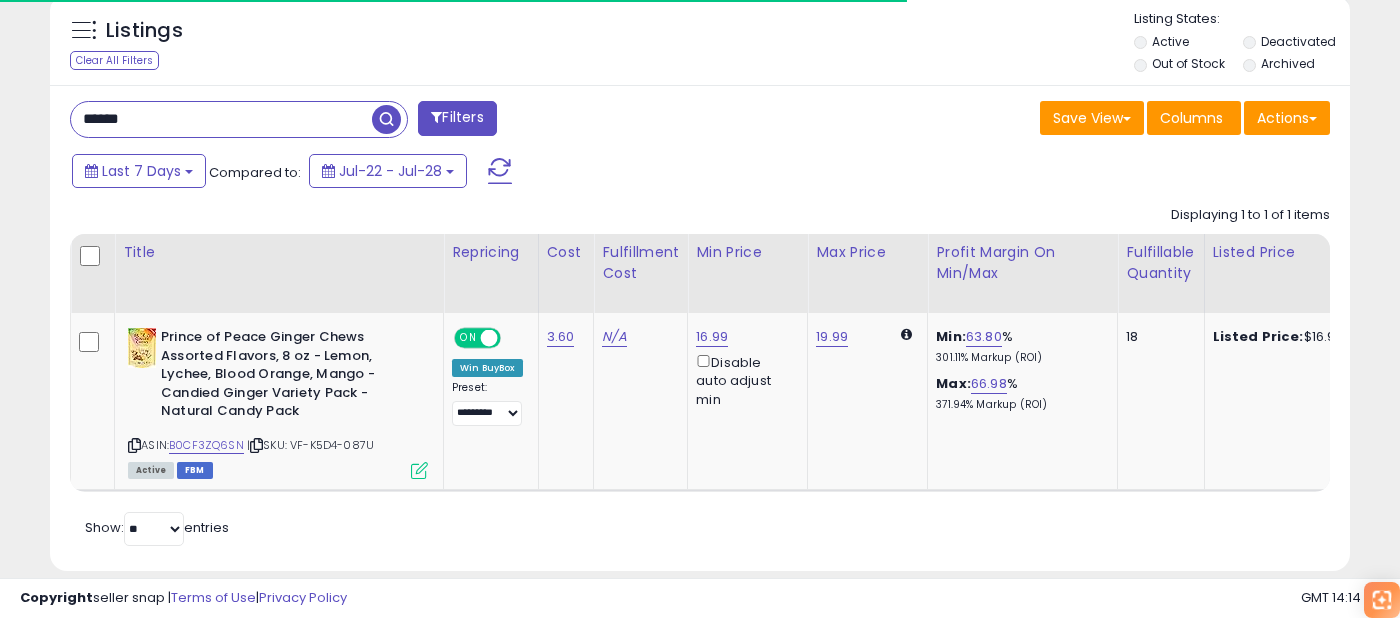 scroll, scrollTop: 765, scrollLeft: 0, axis: vertical 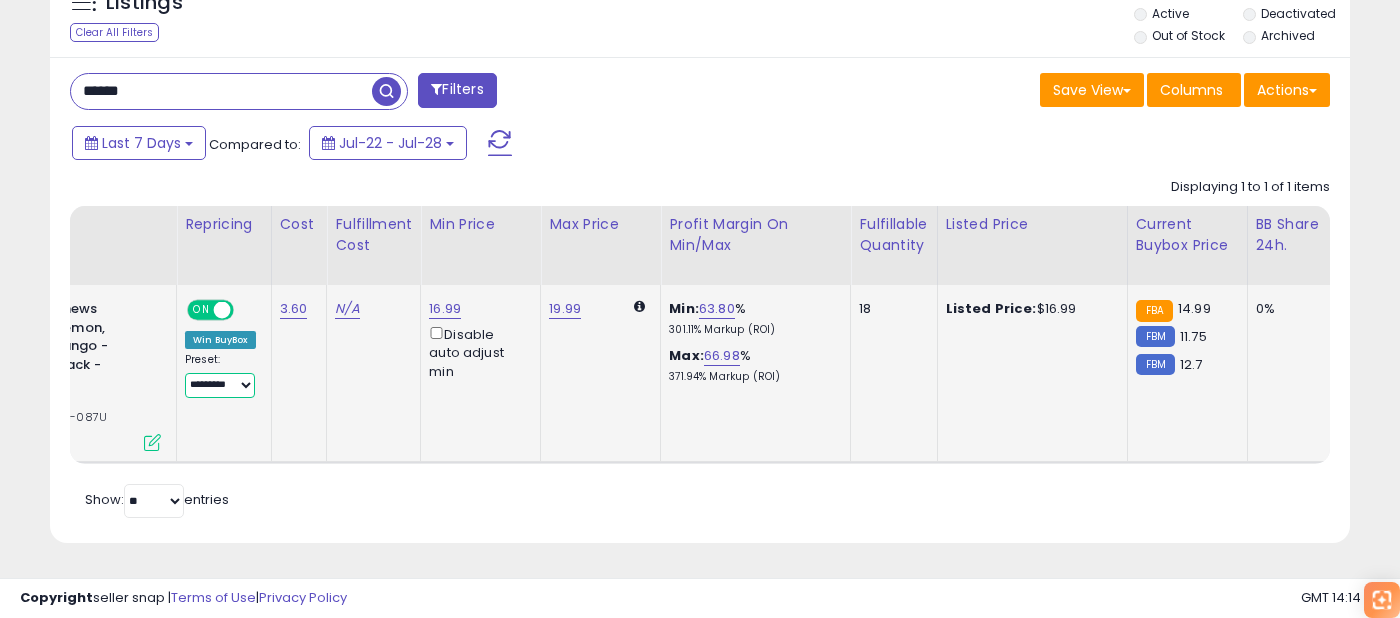 click on "**********" at bounding box center [220, 385] 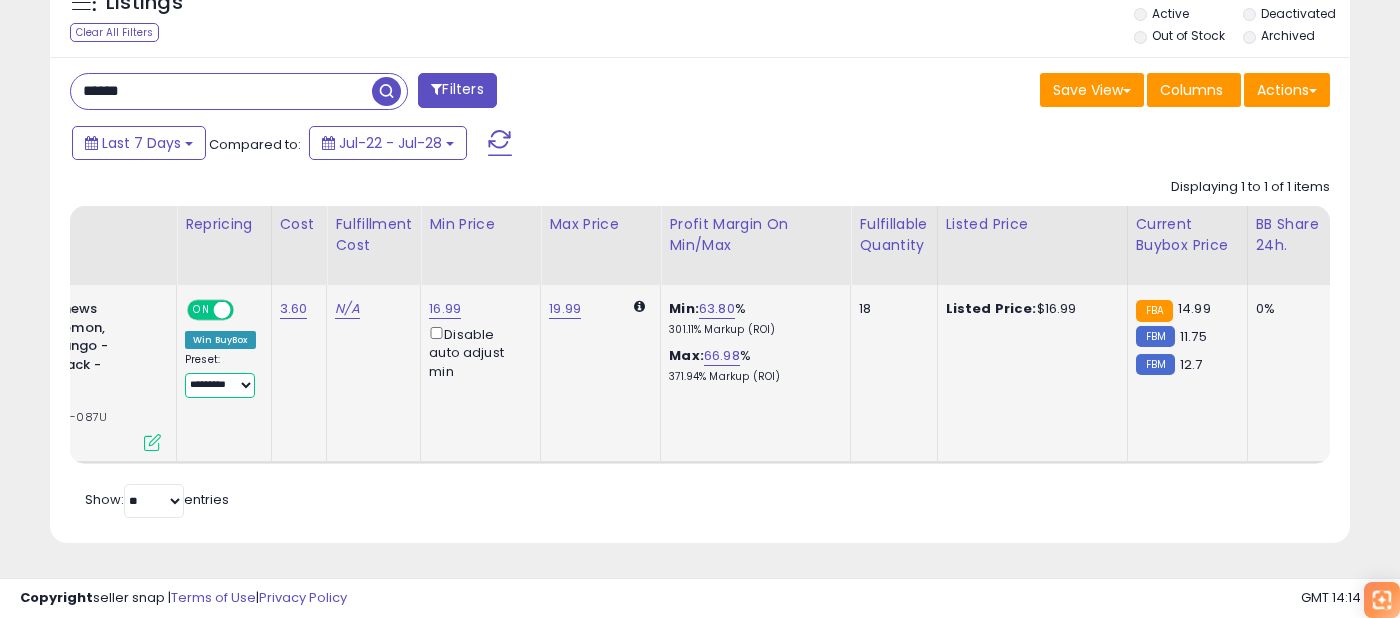 scroll, scrollTop: 0, scrollLeft: 338, axis: horizontal 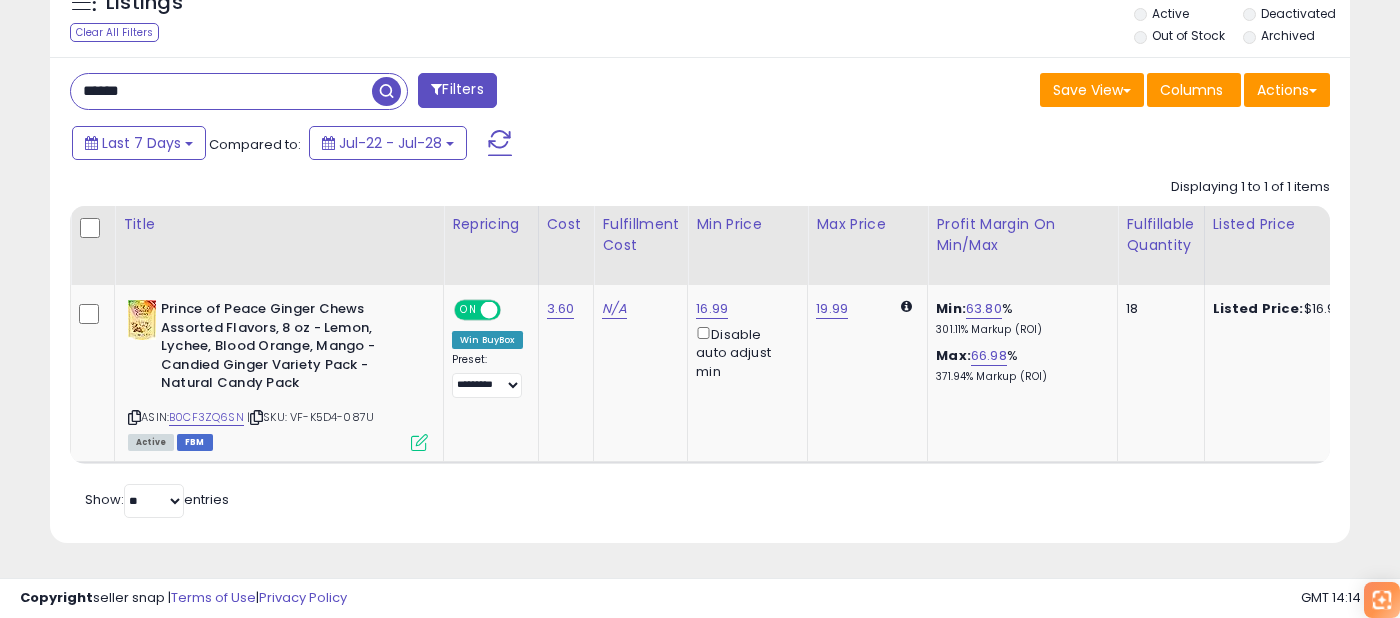 click on "******" at bounding box center (221, 91) 